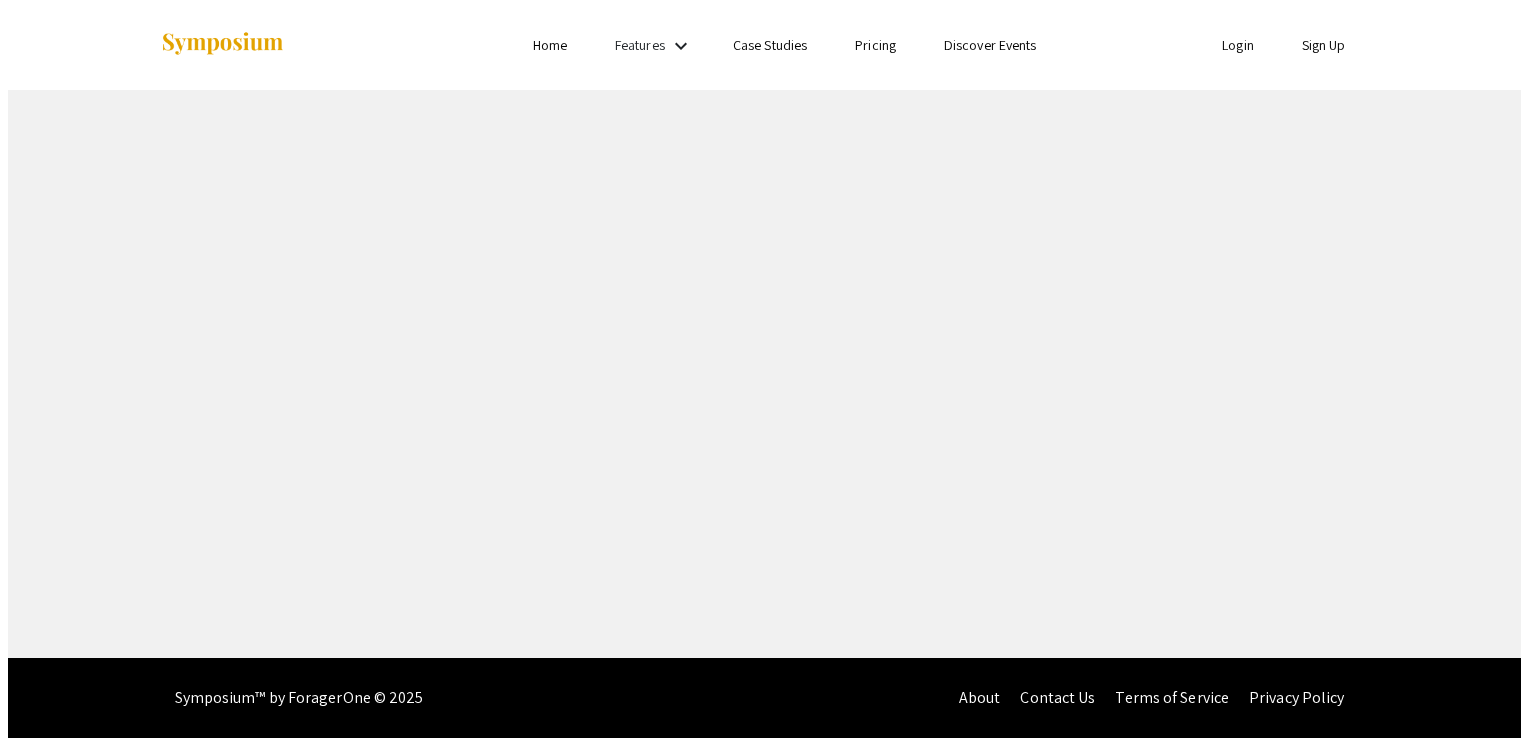 scroll, scrollTop: 0, scrollLeft: 0, axis: both 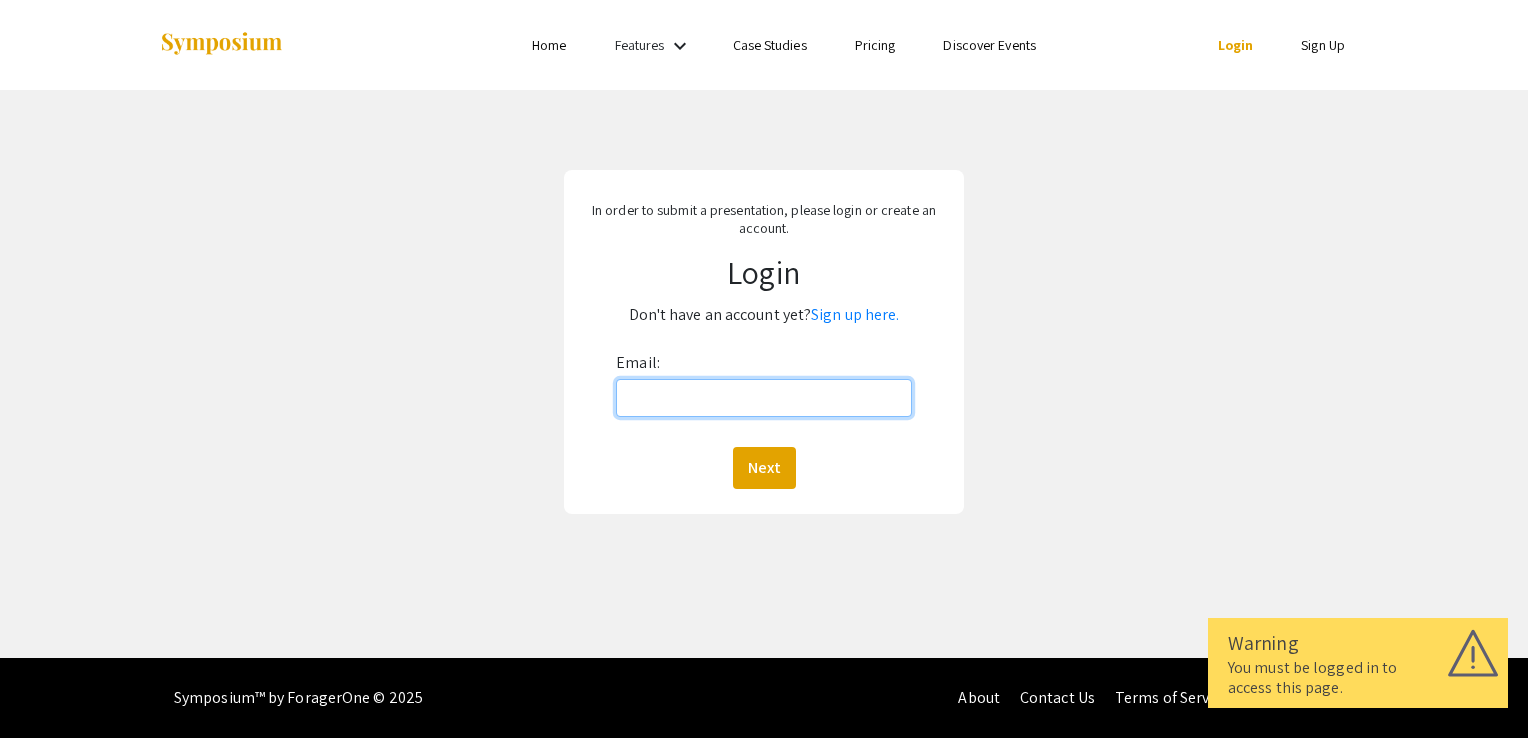 click on "Email:" at bounding box center [764, 398] 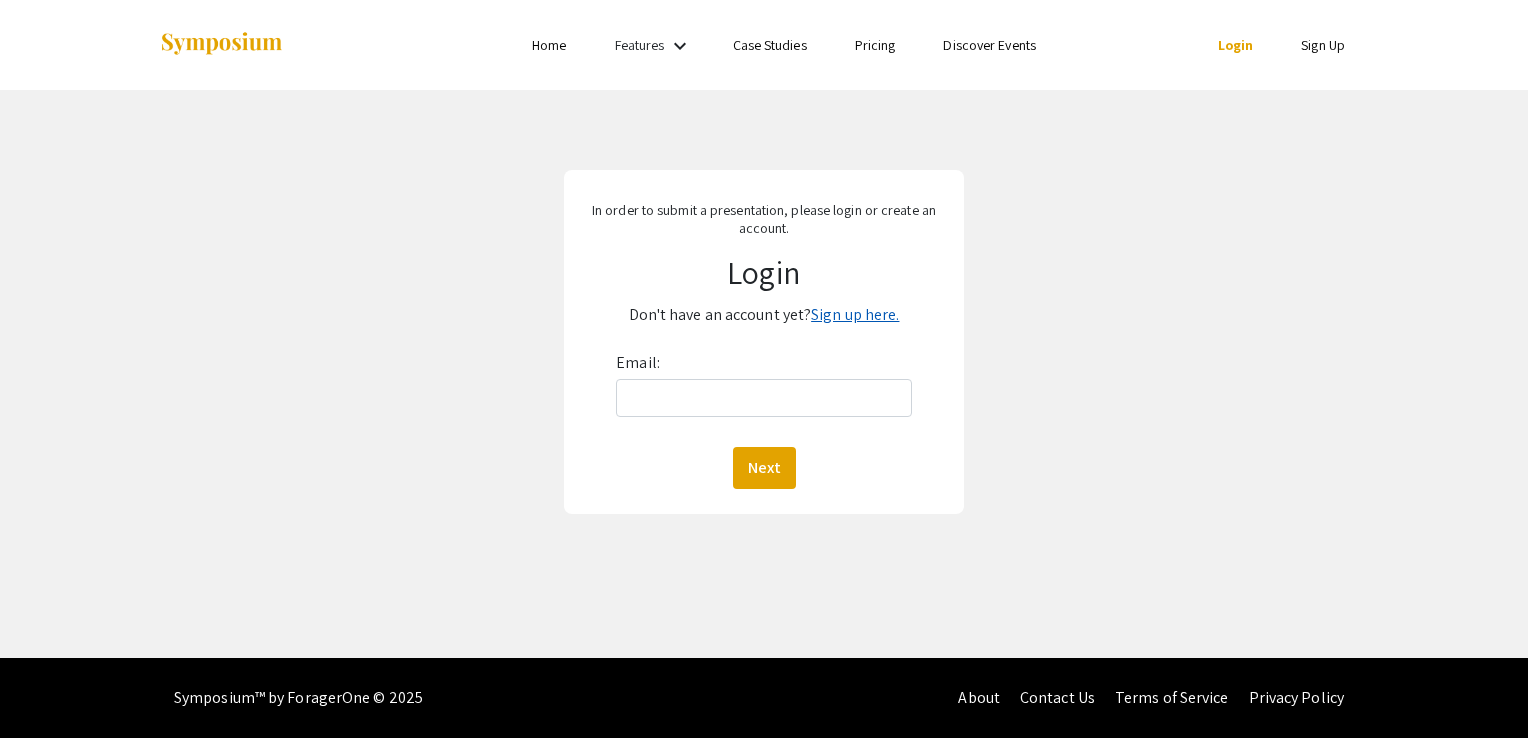 click on "Sign up here." 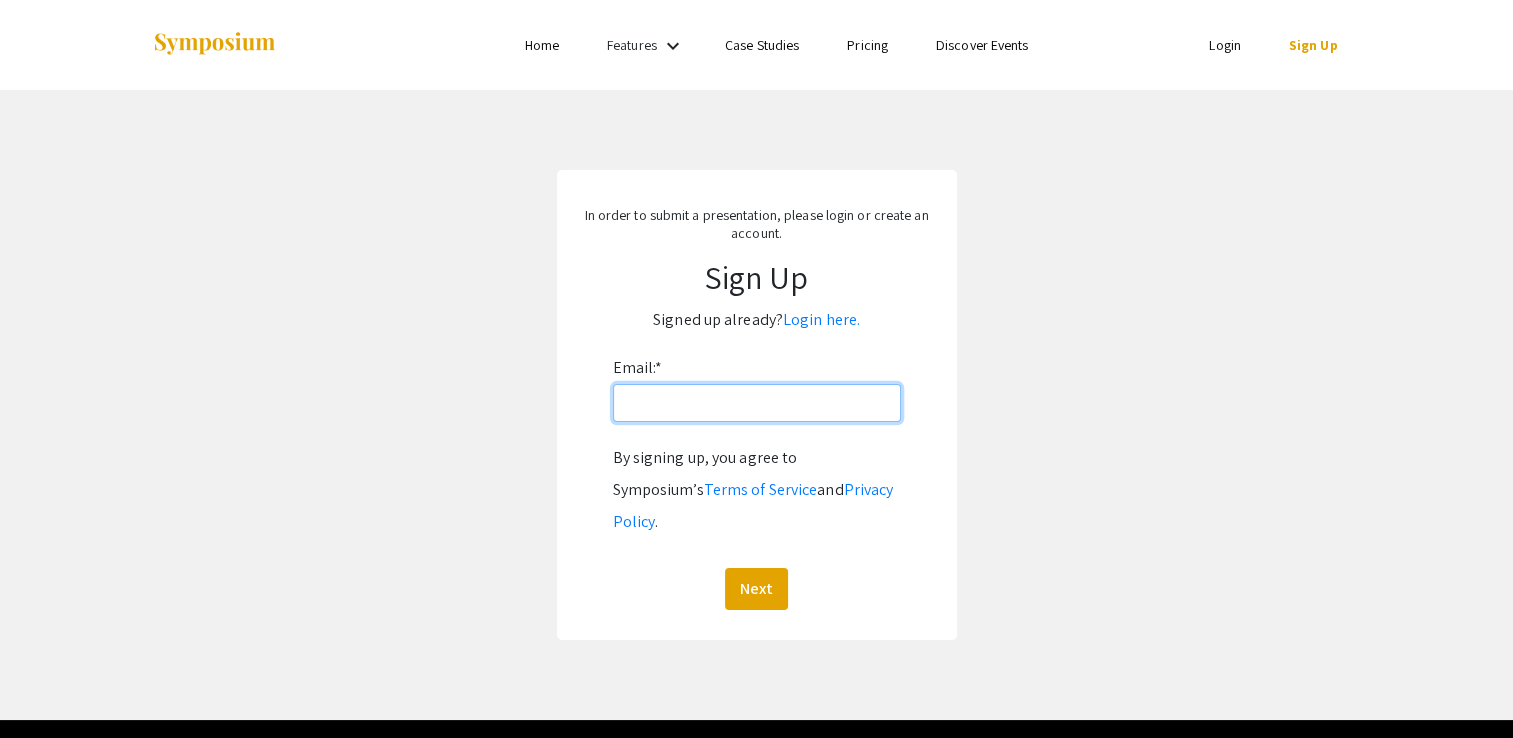 click on "Email:  *" at bounding box center (757, 403) 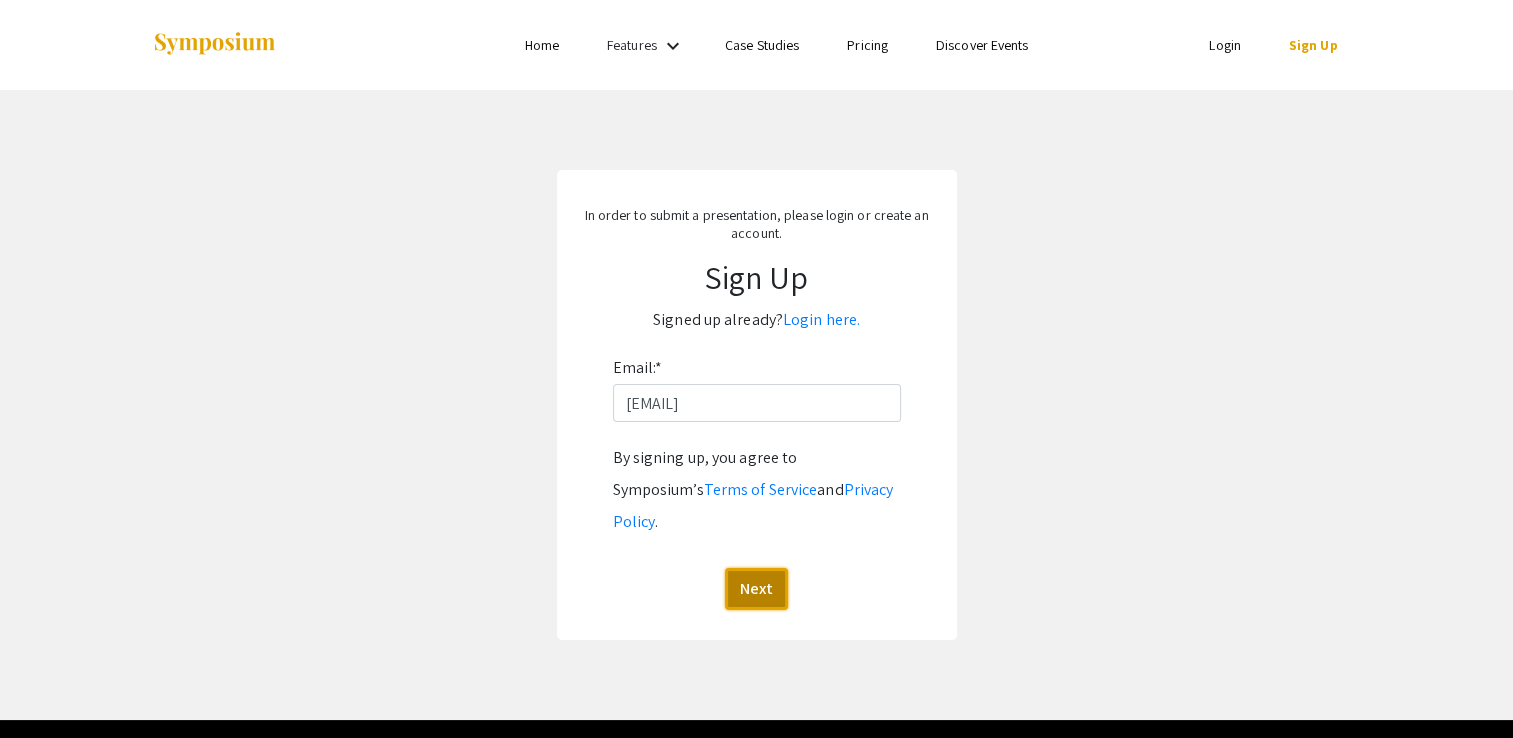 drag, startPoint x: 751, startPoint y: 551, endPoint x: 802, endPoint y: 418, distance: 142.44298 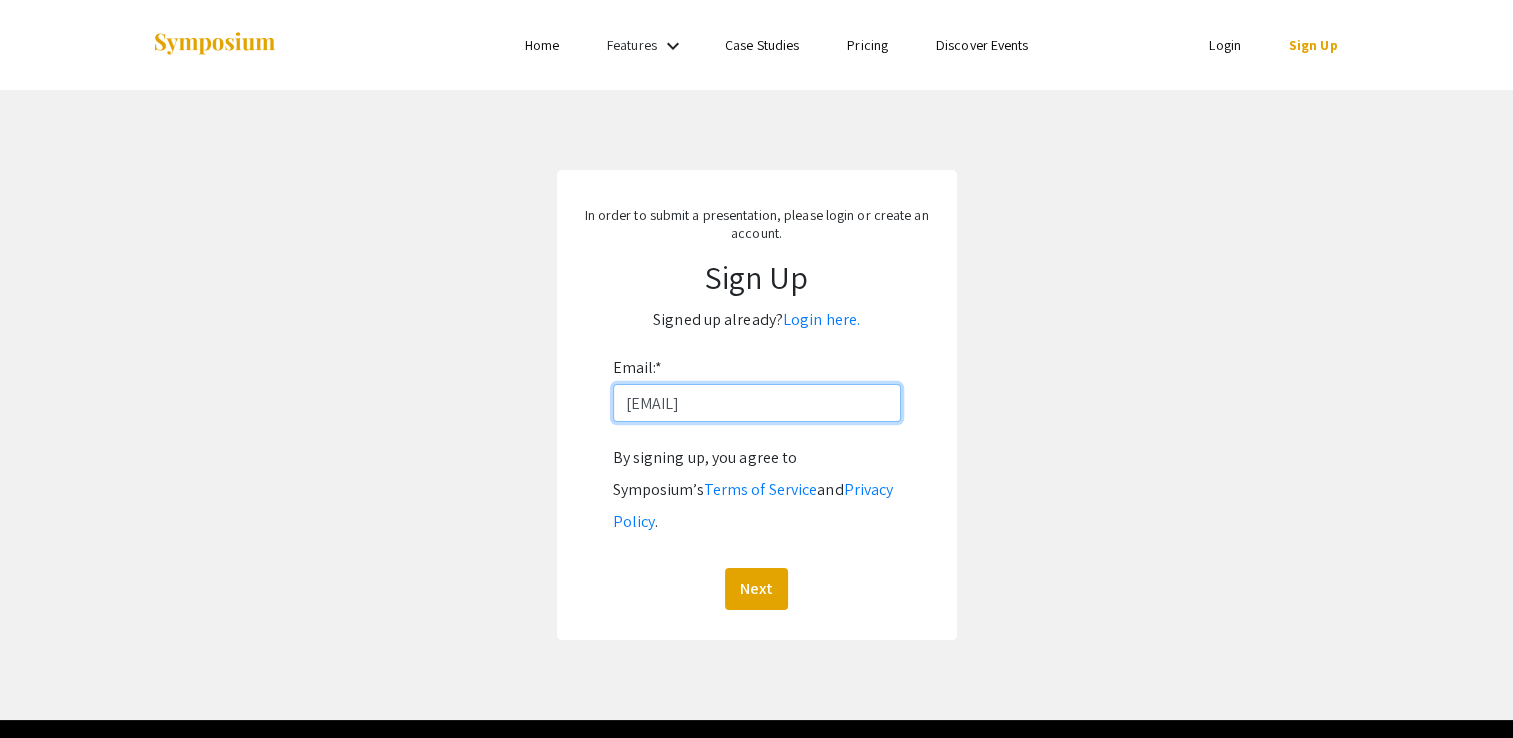 click on "[USERNAME]@example.com" at bounding box center (757, 403) 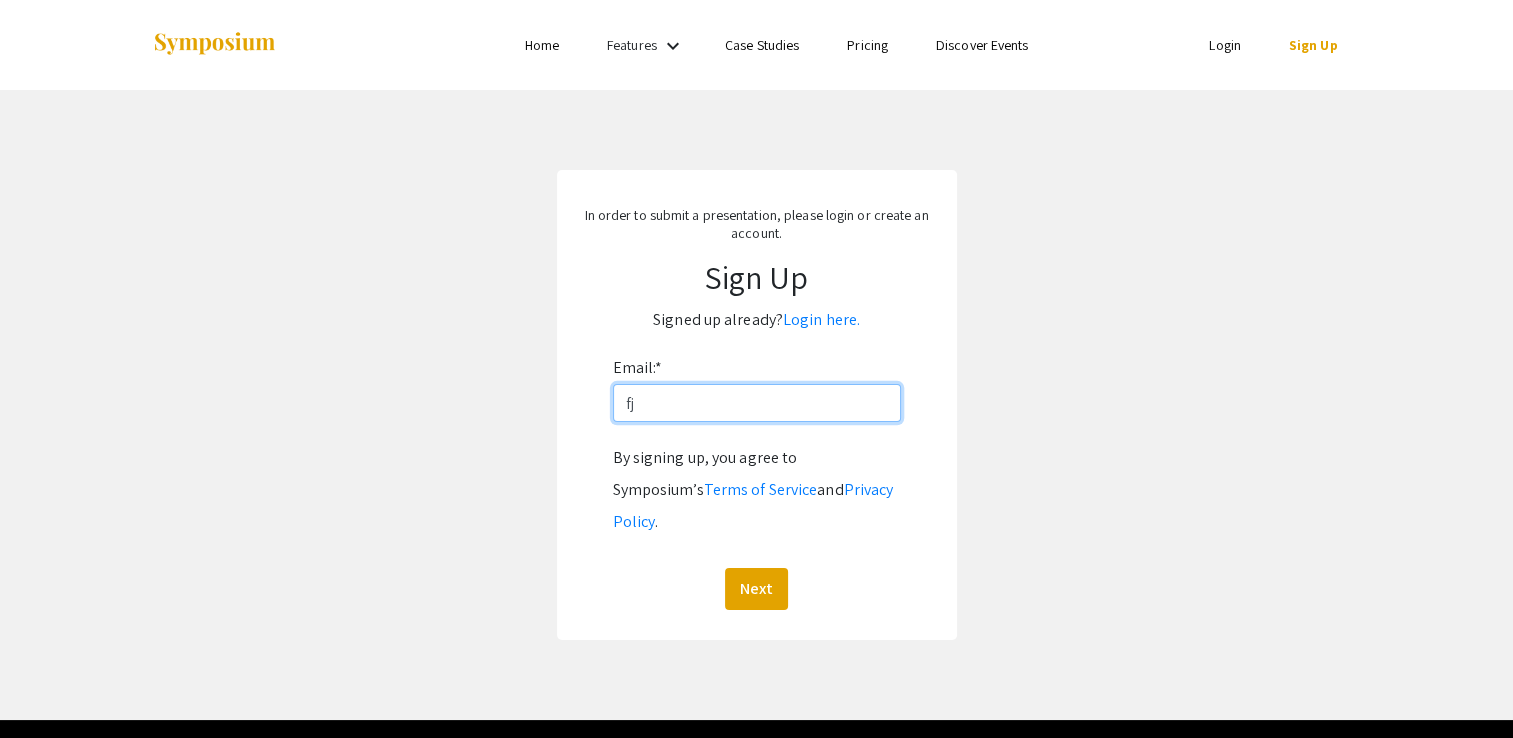 type on "f" 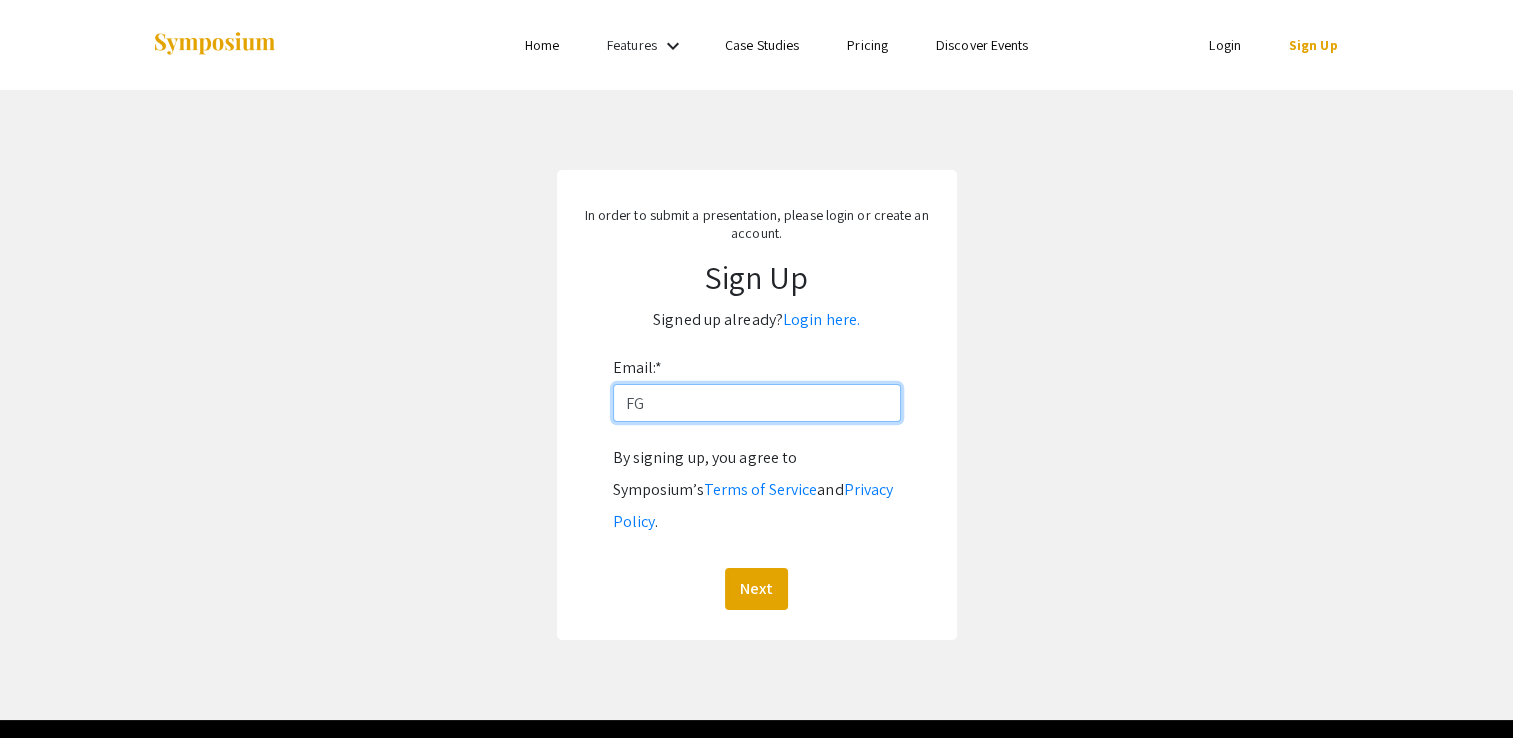 click on "FG" at bounding box center (757, 403) 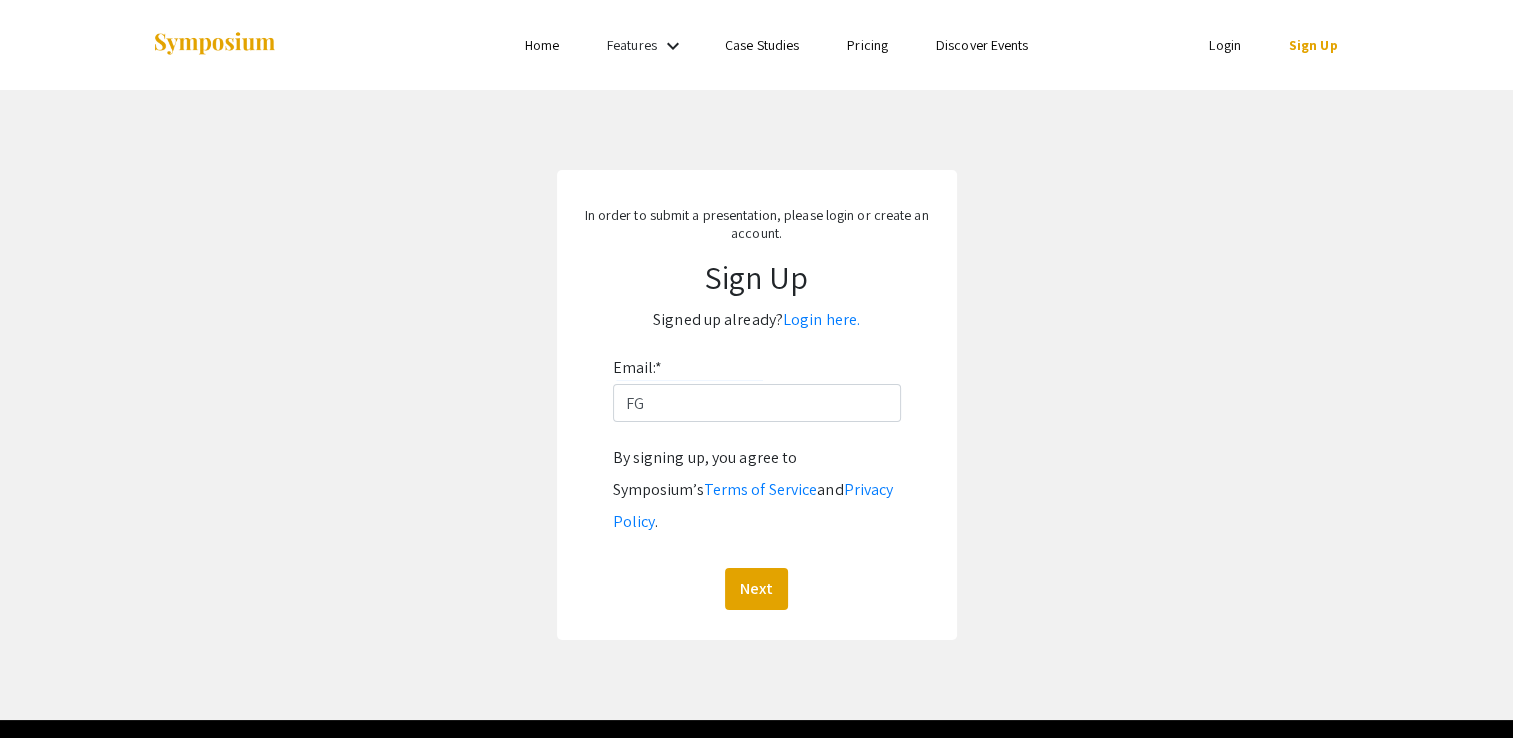 click on "In order to submit a presentation, please login or create an account. Sign Up  Signed up already?  Login here. Email:  * FG  By signing up, you agree to Symposium’s  Terms of Service  and  Privacy Policy .  Next" 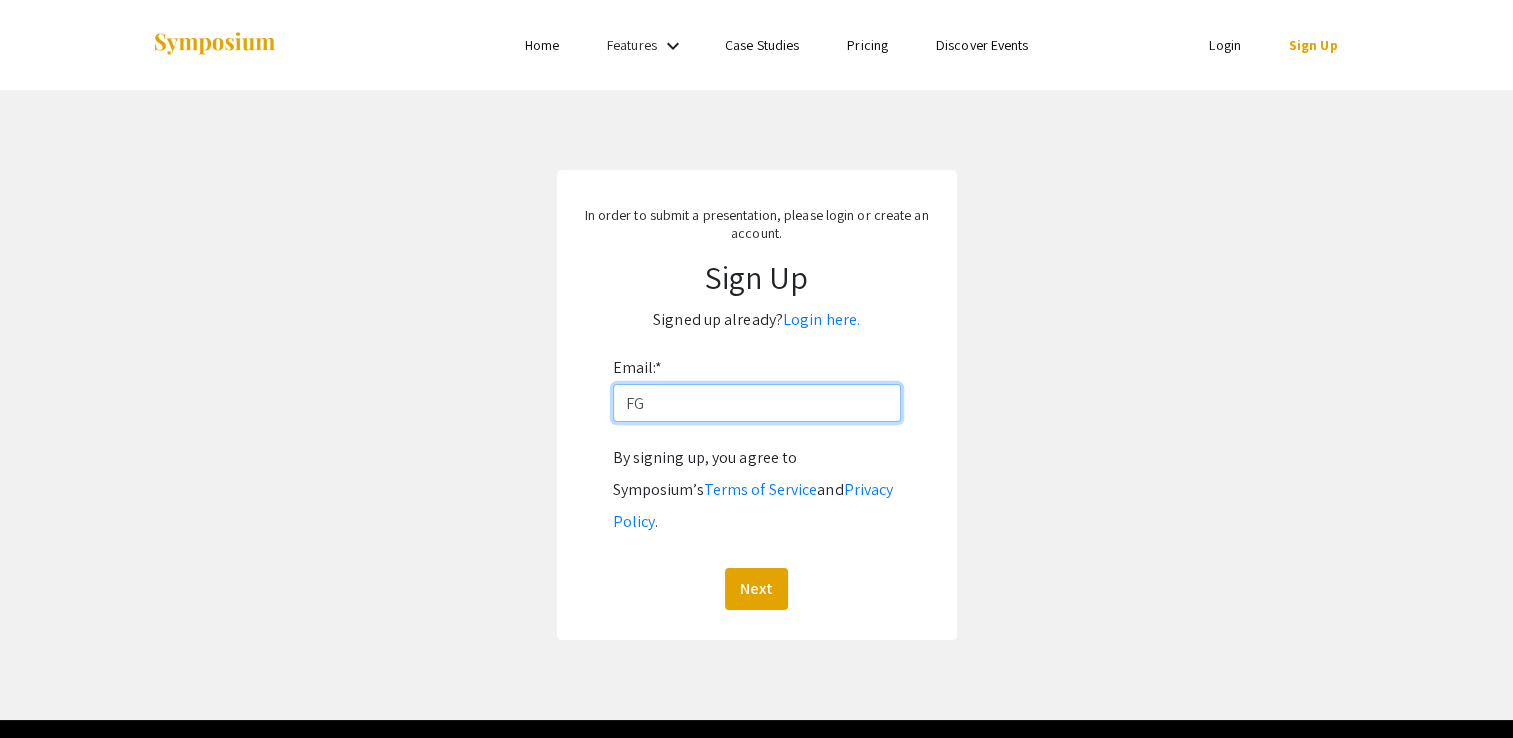 click on "FG" at bounding box center (757, 403) 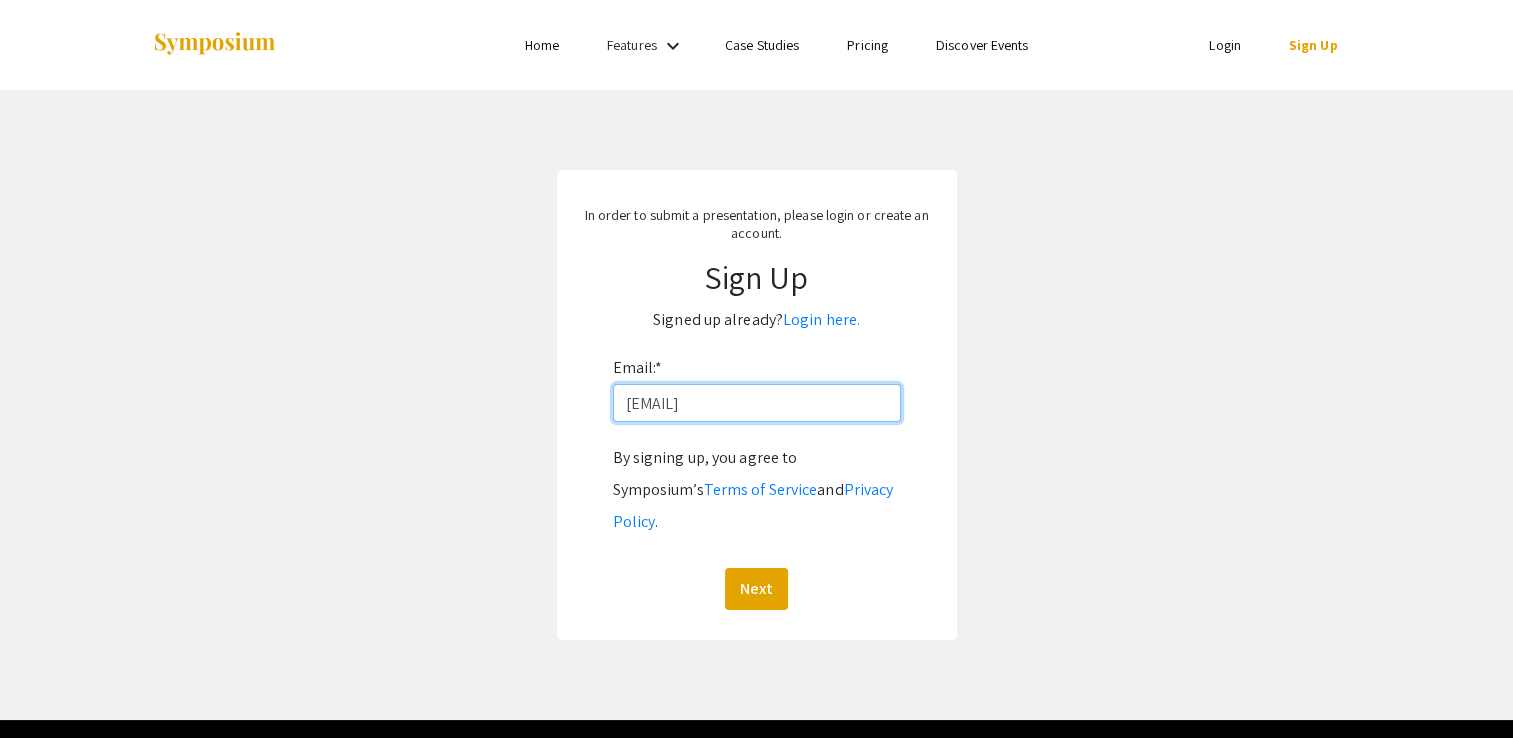 click on "[USERNAME]@example.com" at bounding box center (757, 403) 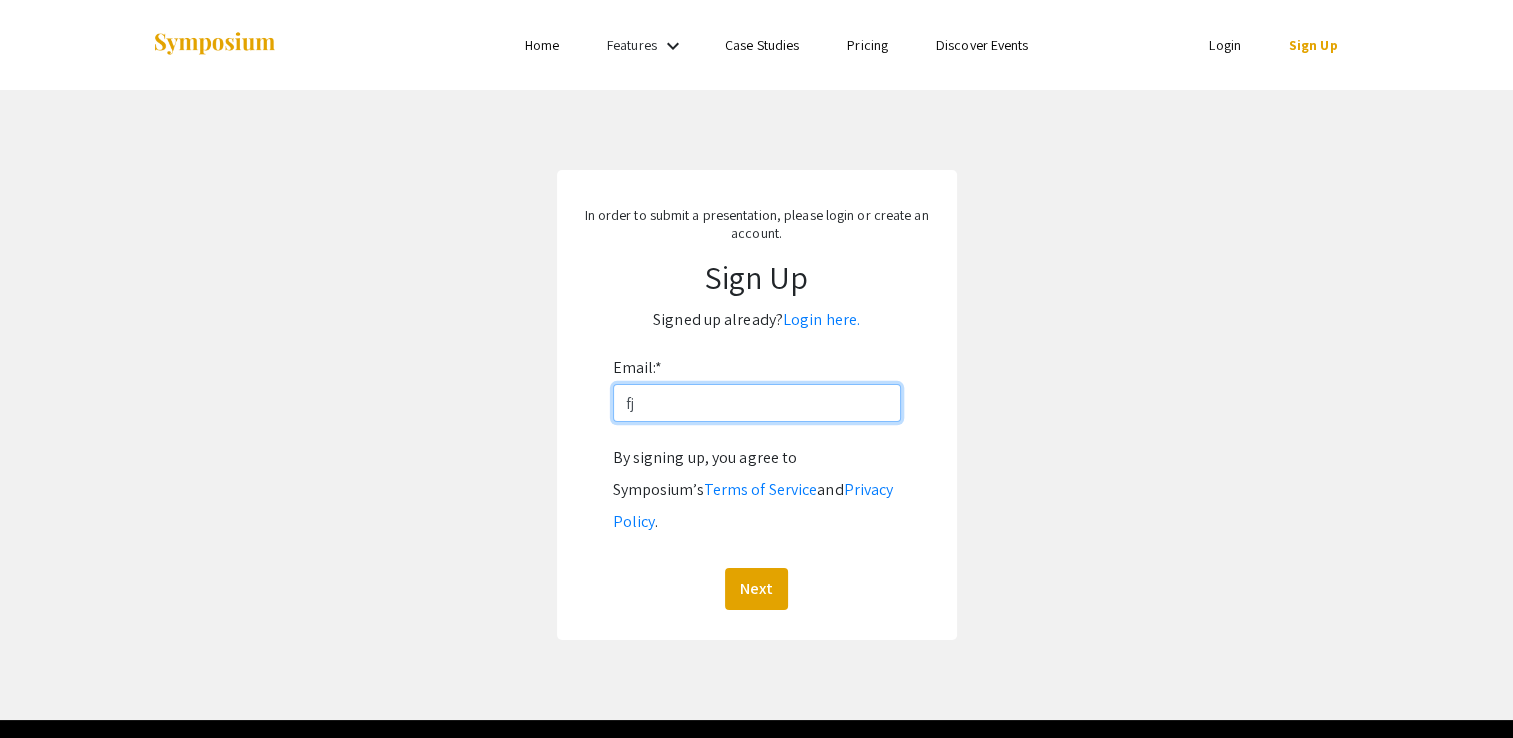 type on "f" 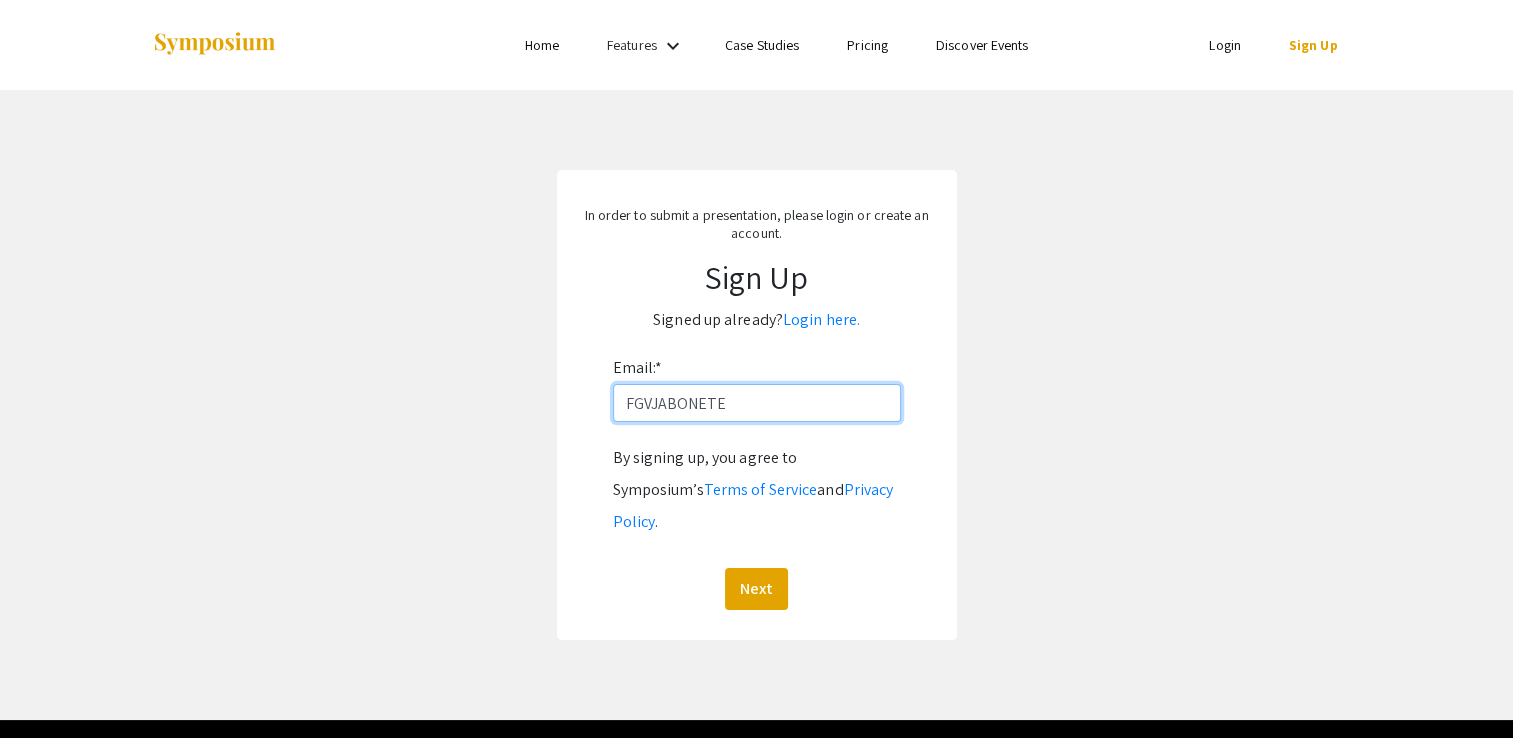 click on "Next" 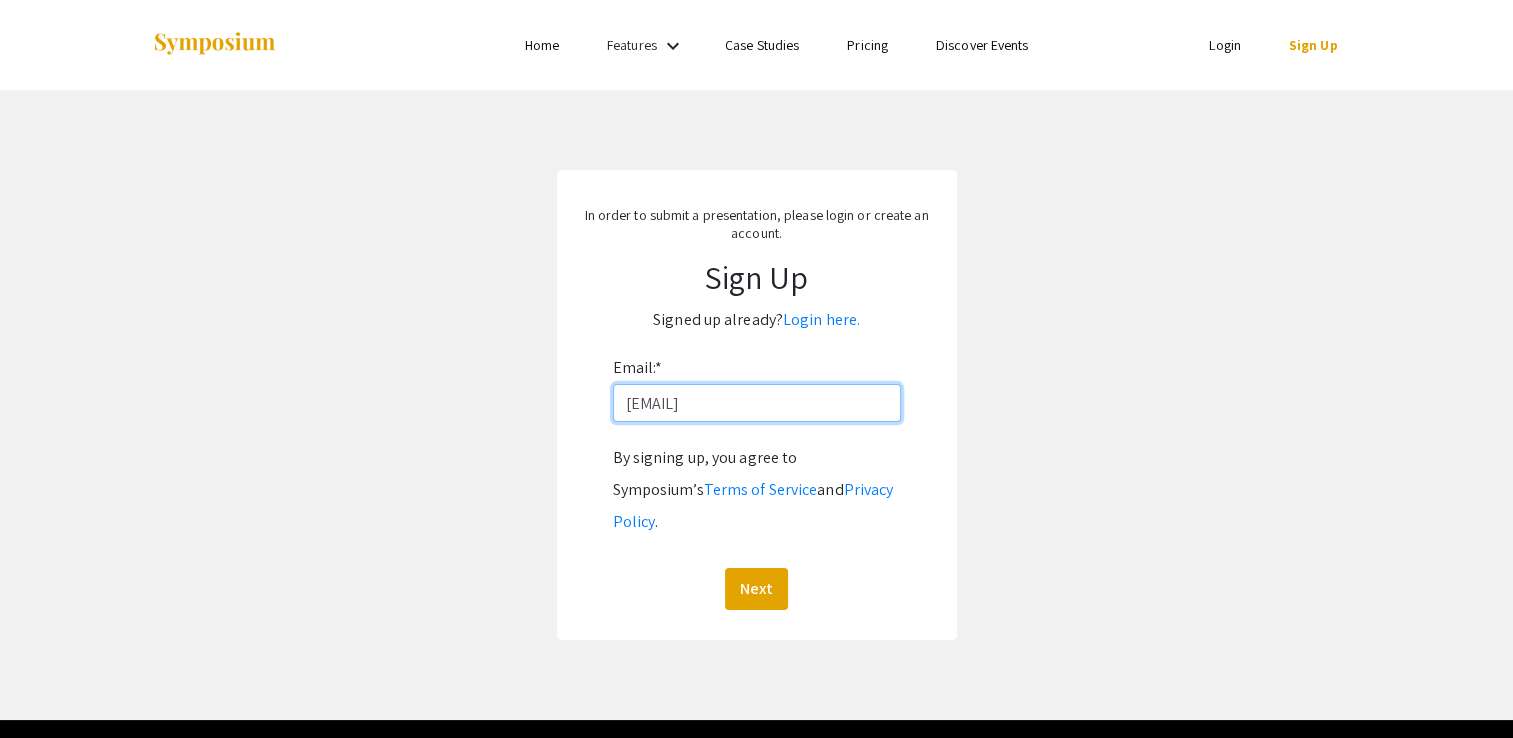 type on "[USERNAME]@example.com" 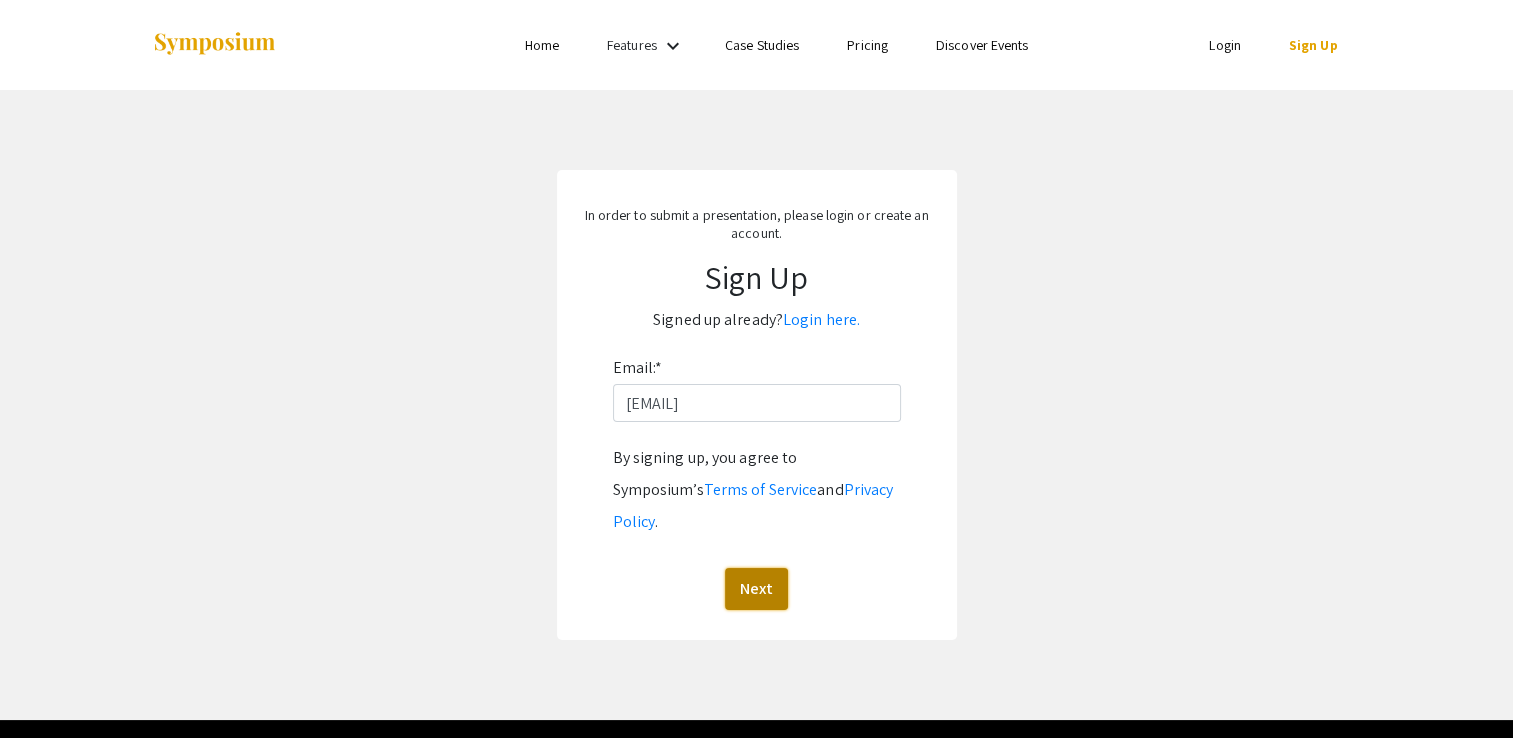 click on "Next" 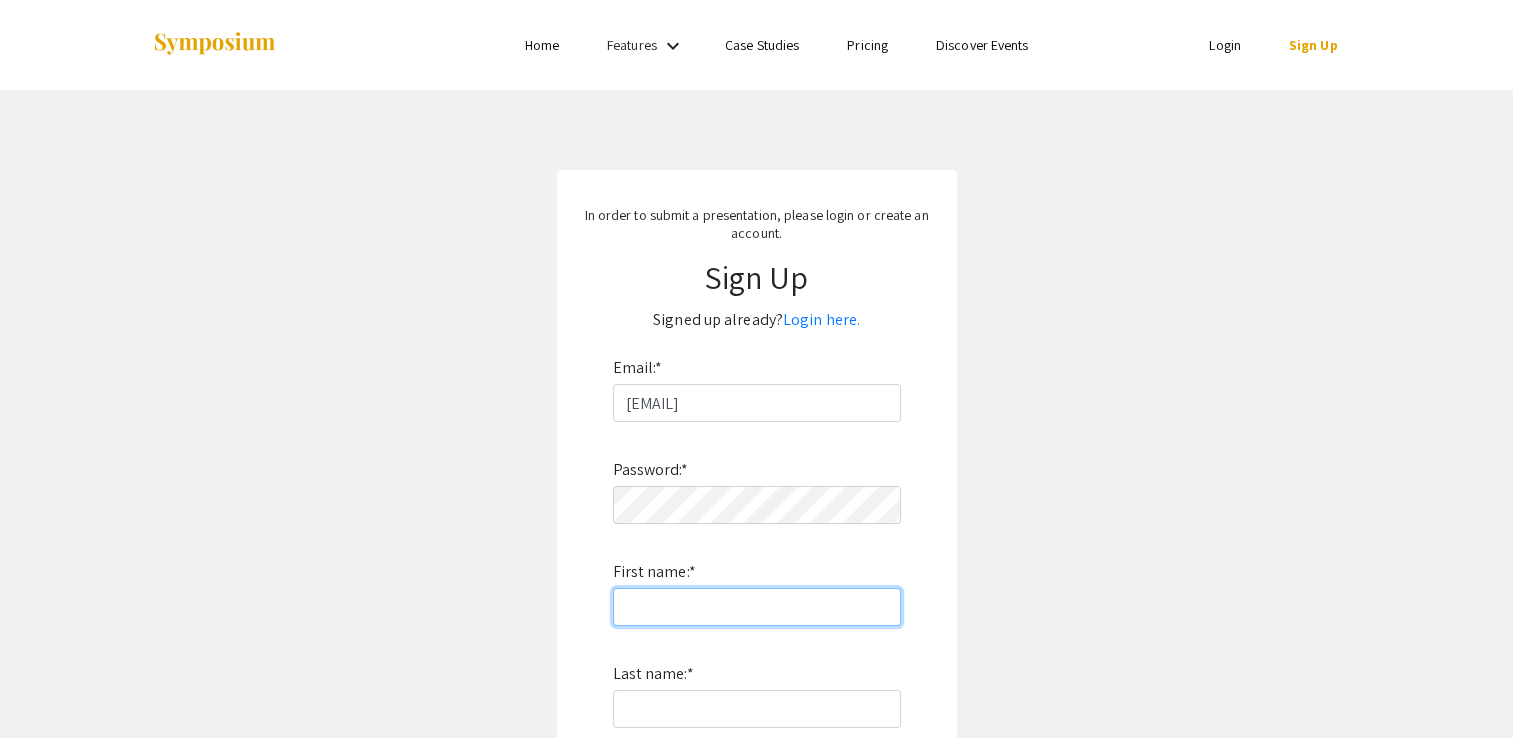 click on "First name:  *" at bounding box center (757, 607) 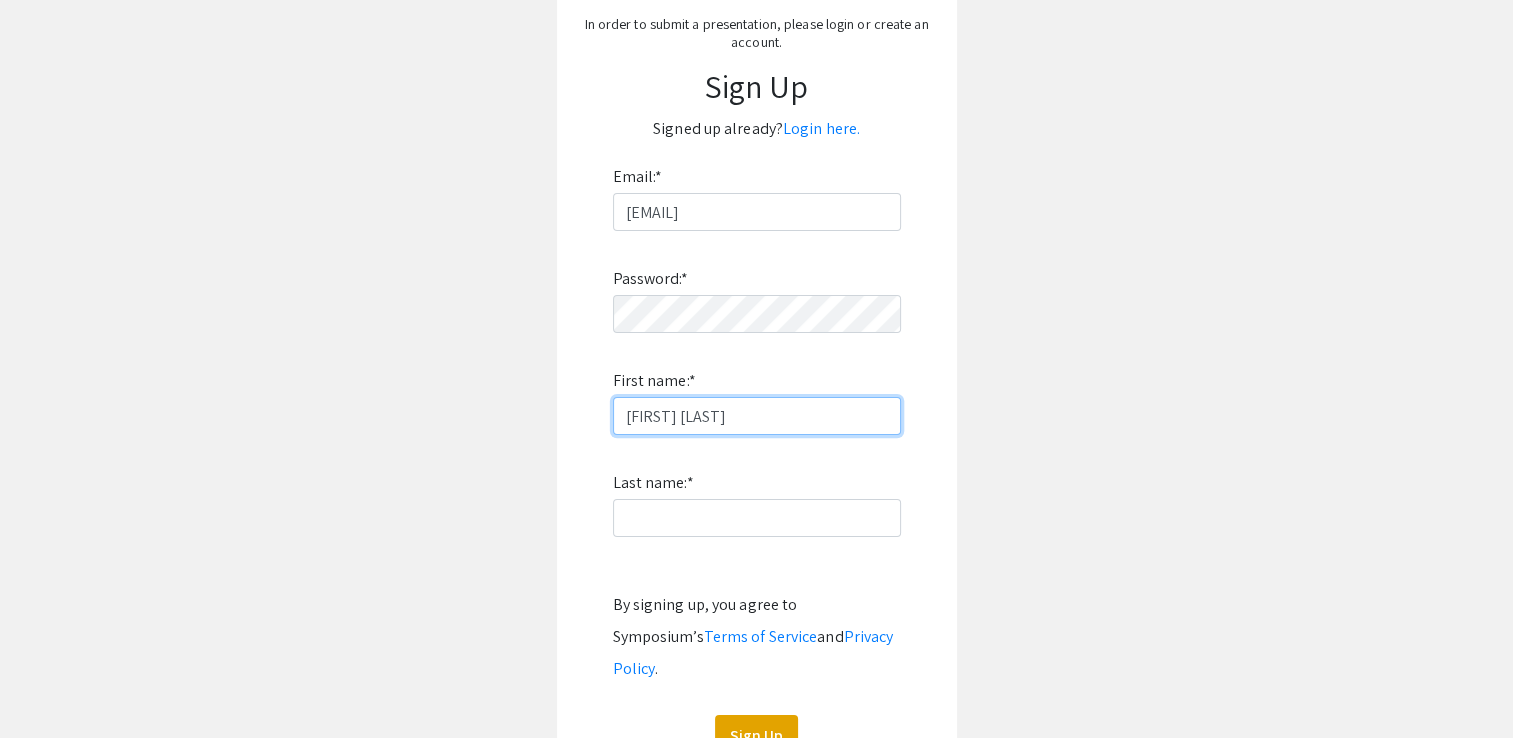 scroll, scrollTop: 367, scrollLeft: 0, axis: vertical 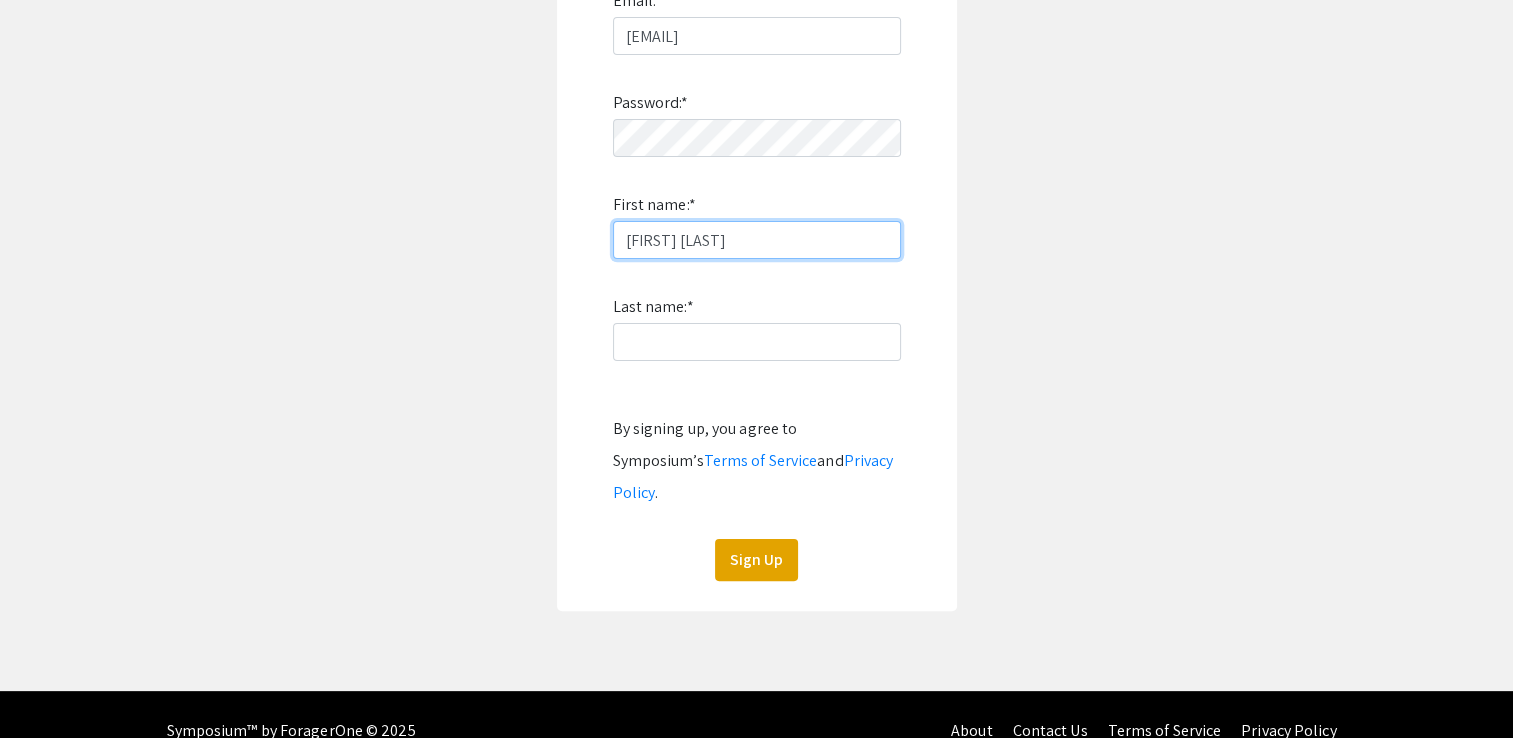 type on "[FIRST] [LAST]" 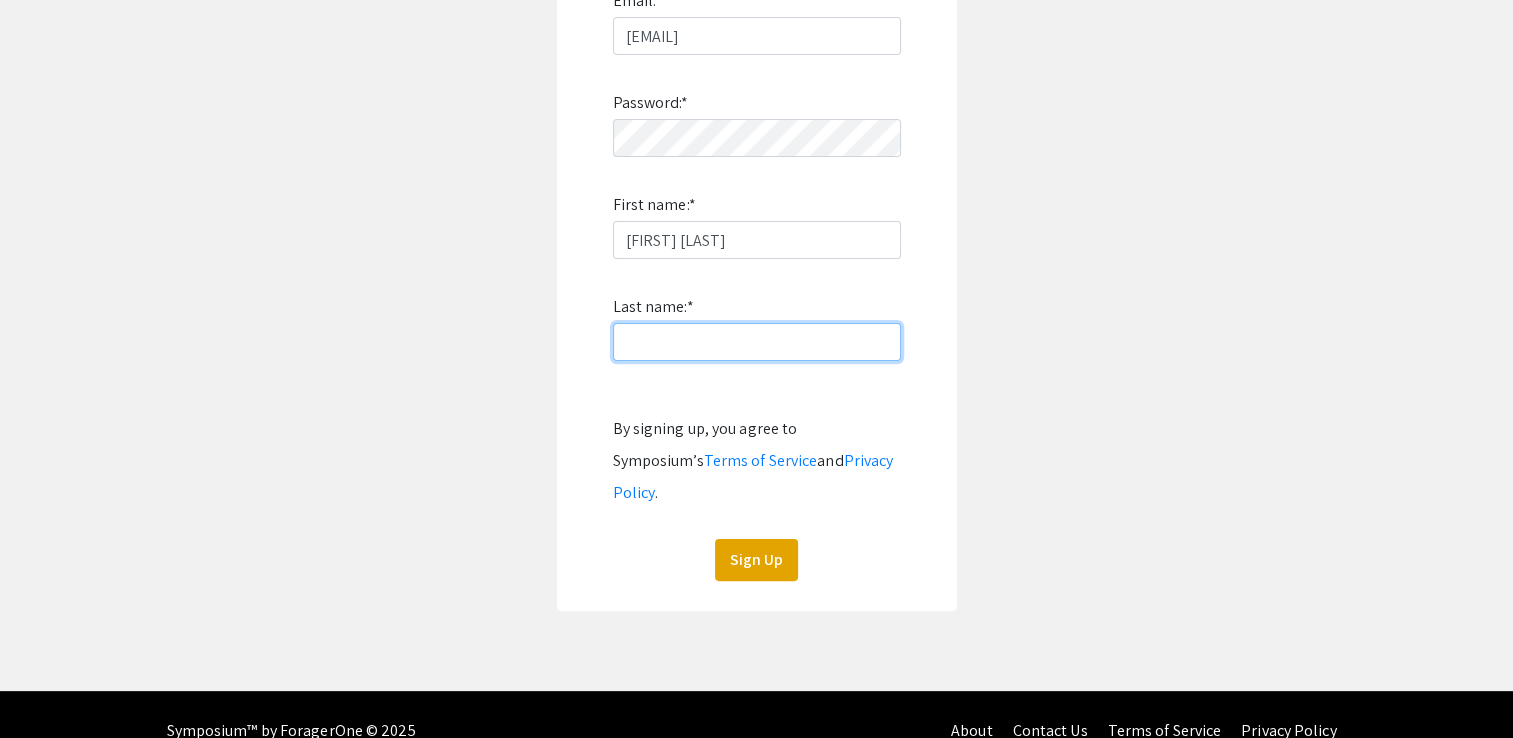 click on "Last name:  *" at bounding box center (757, 342) 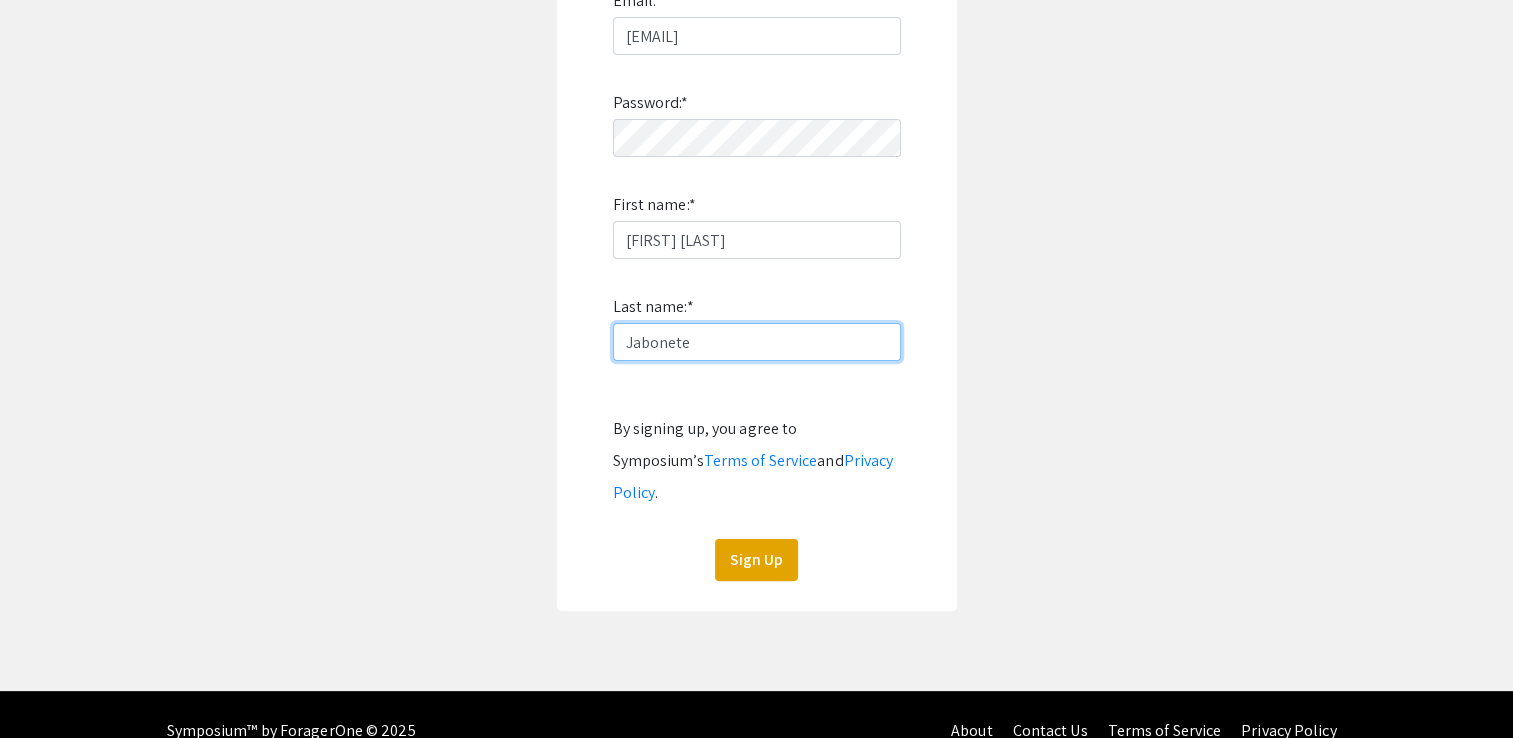 type on "Jabonete" 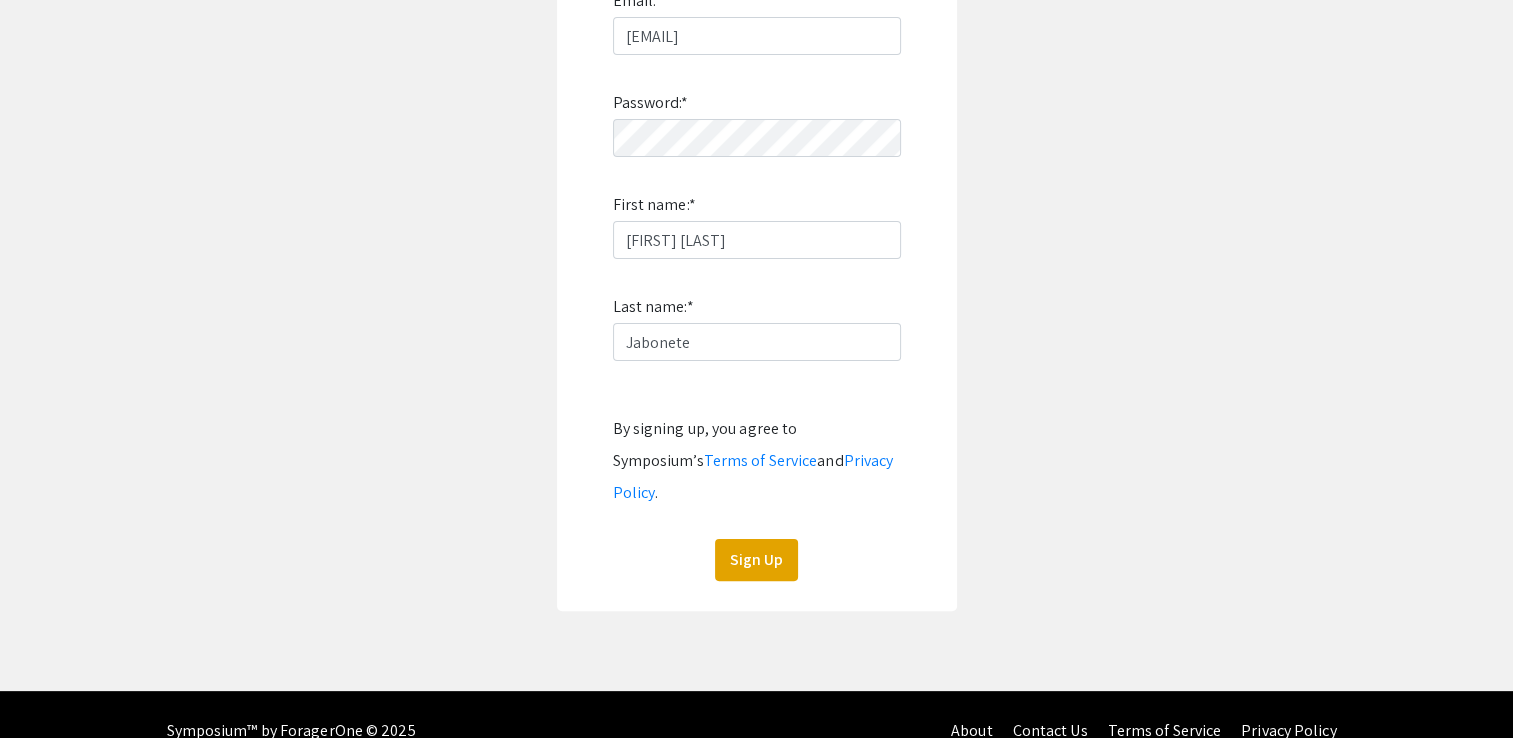 drag, startPoint x: 1322, startPoint y: 619, endPoint x: 1280, endPoint y: 553, distance: 78.23043 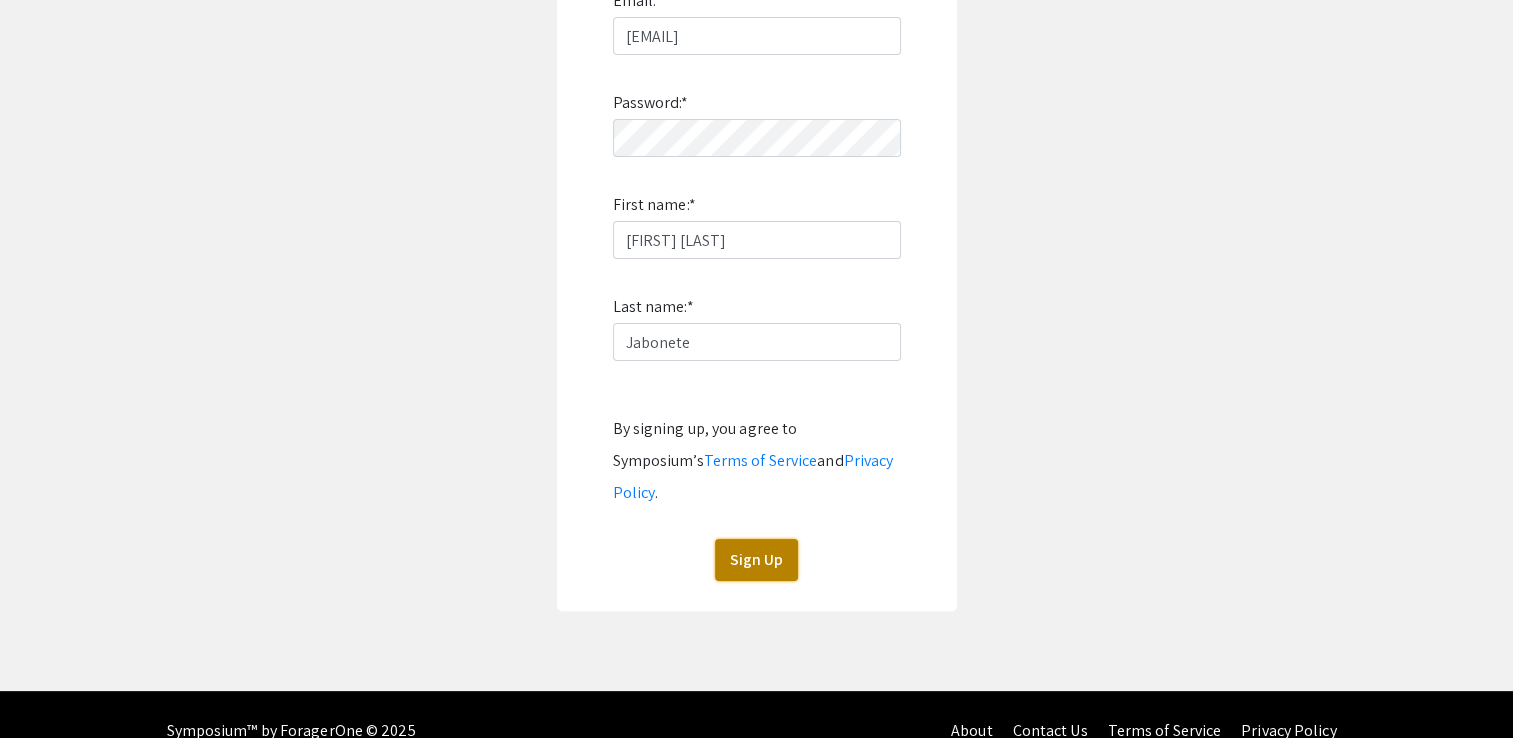 click on "Sign Up" 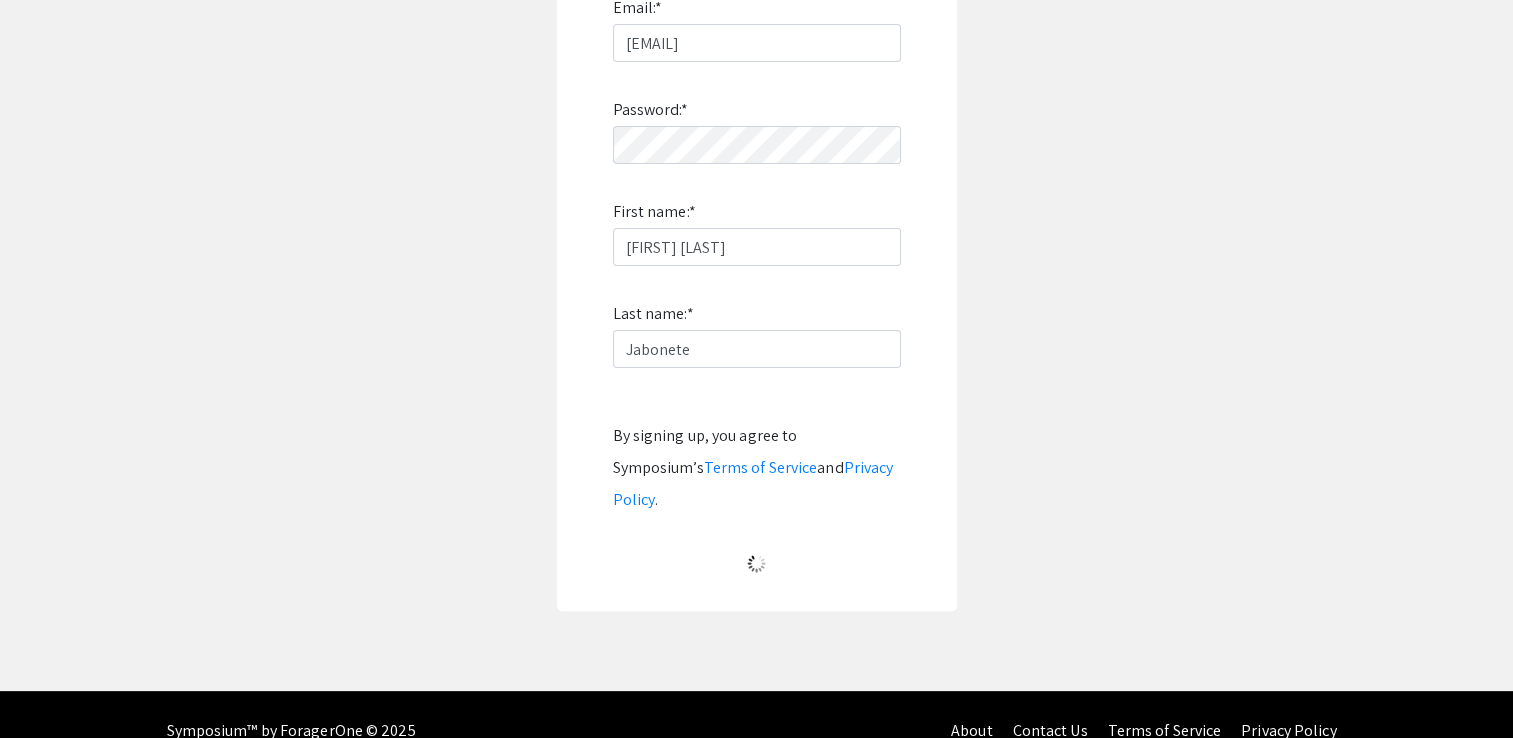 scroll, scrollTop: 11, scrollLeft: 0, axis: vertical 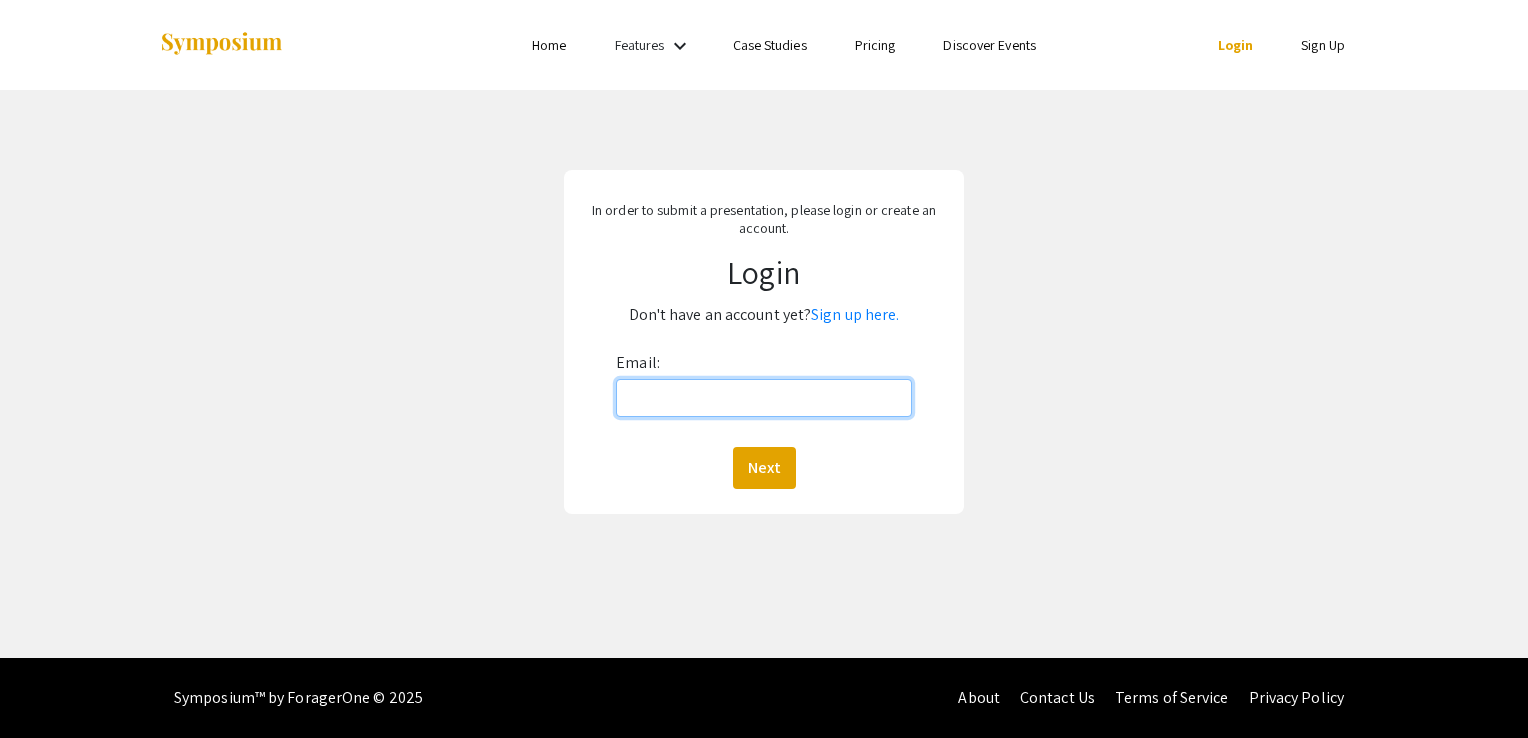 click on "Email:" at bounding box center (764, 398) 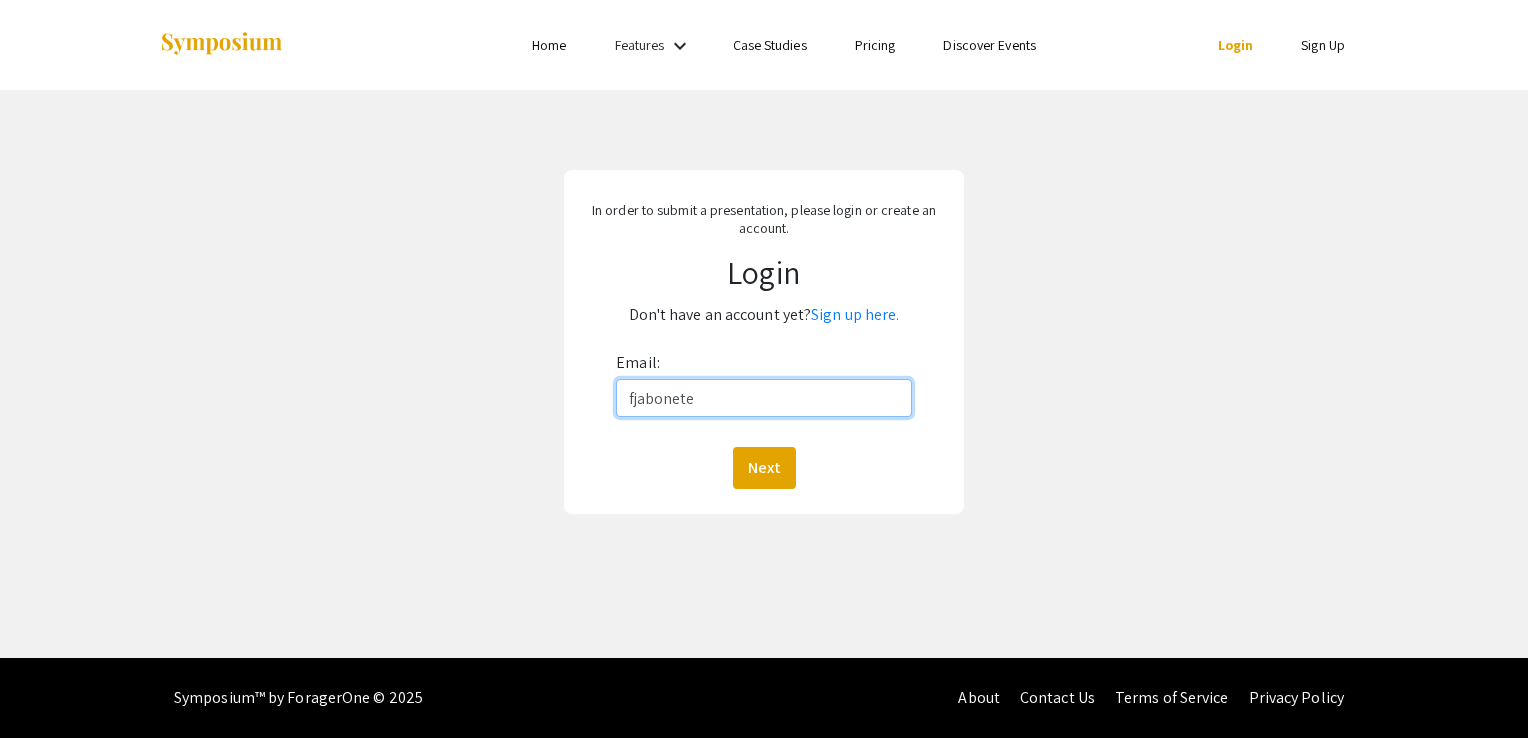 type on "fjabonete@gmail.com" 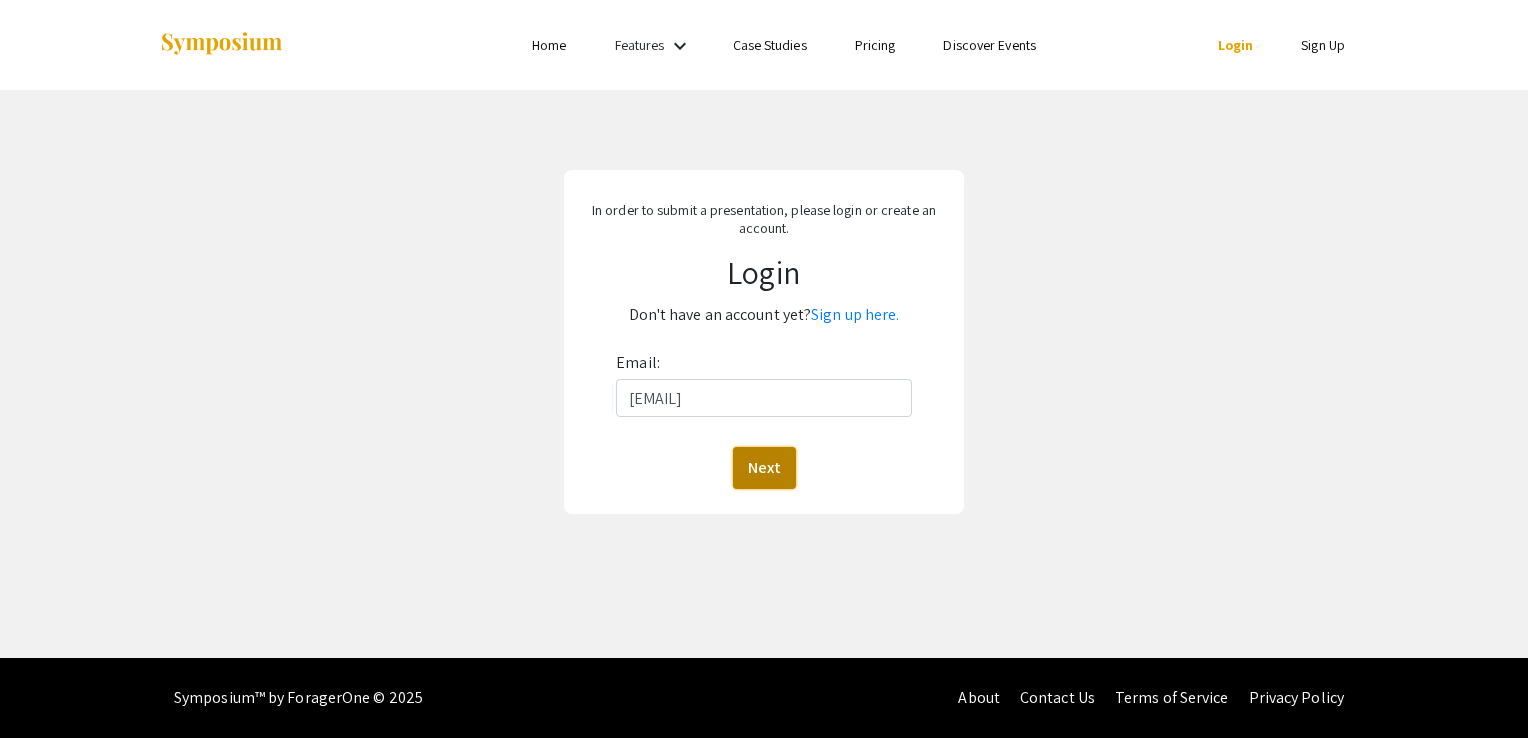 click on "Next" 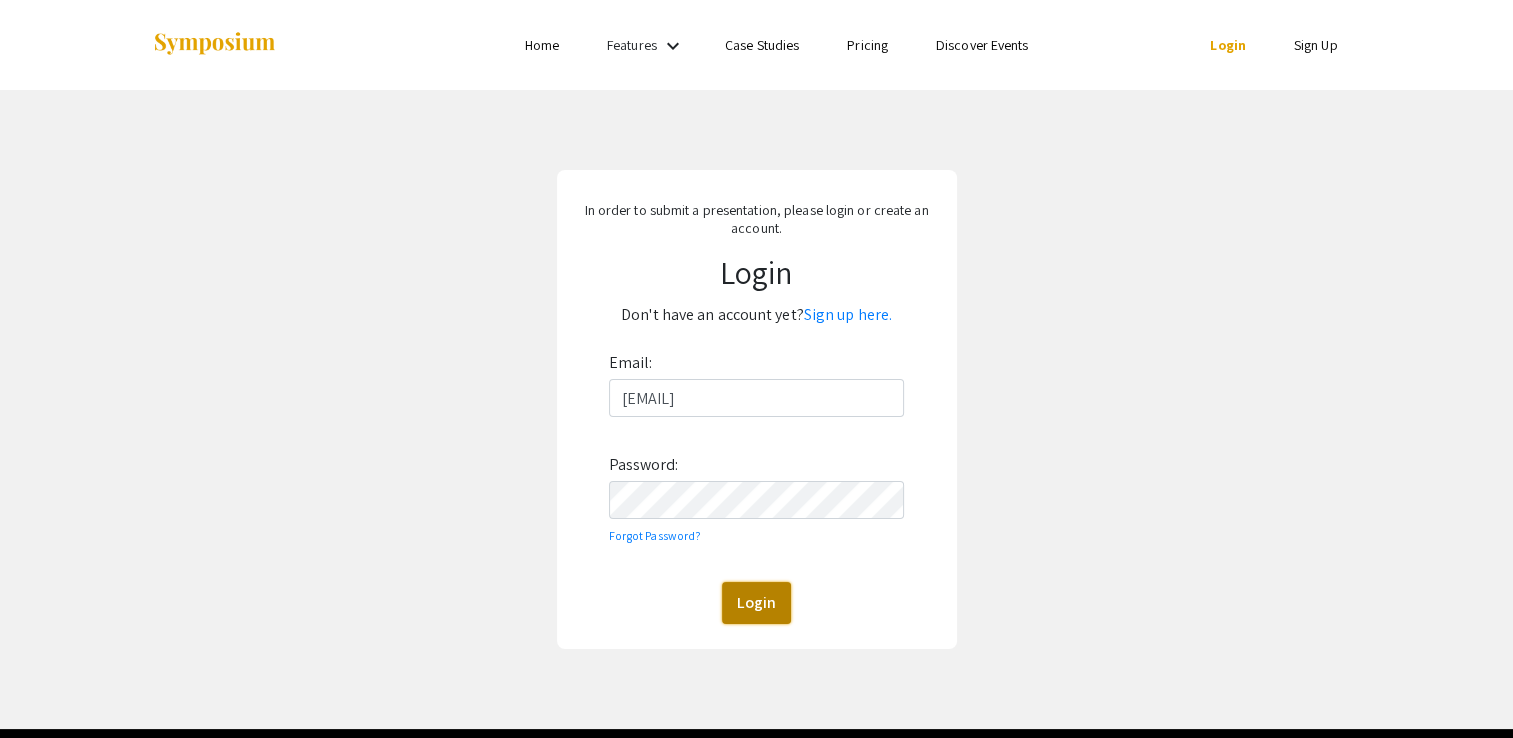 click on "Login" 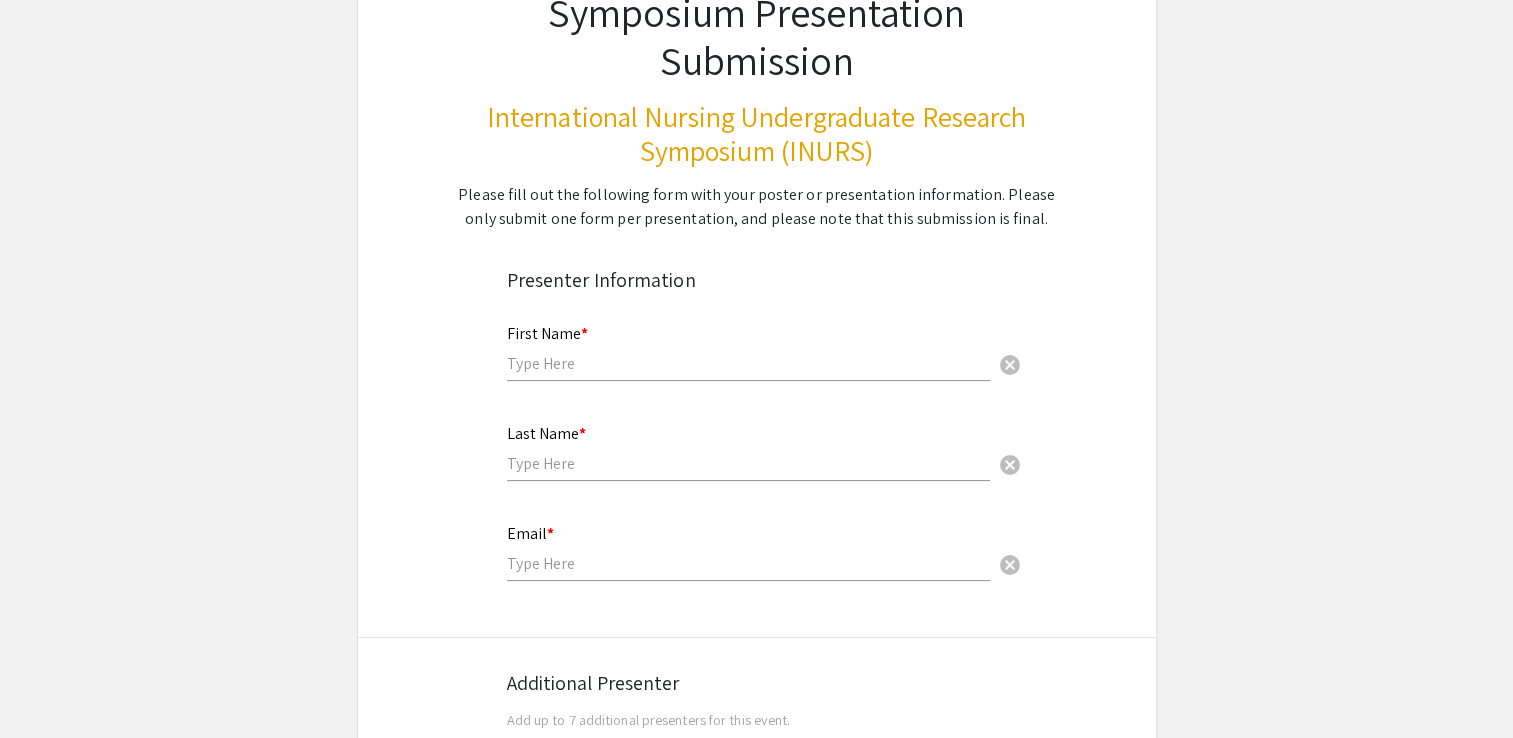 scroll, scrollTop: 200, scrollLeft: 0, axis: vertical 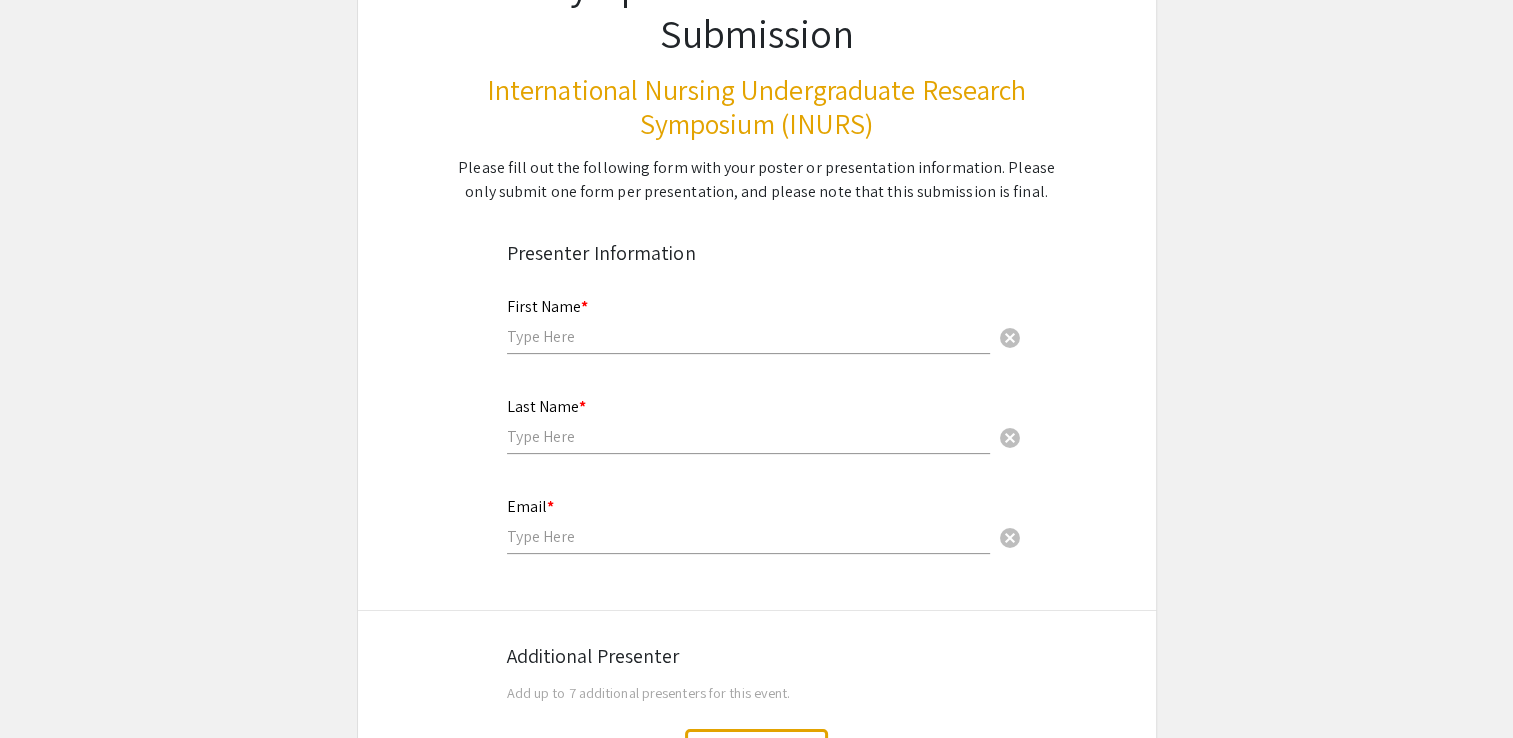 click on "First Name * cancel" at bounding box center (748, 316) 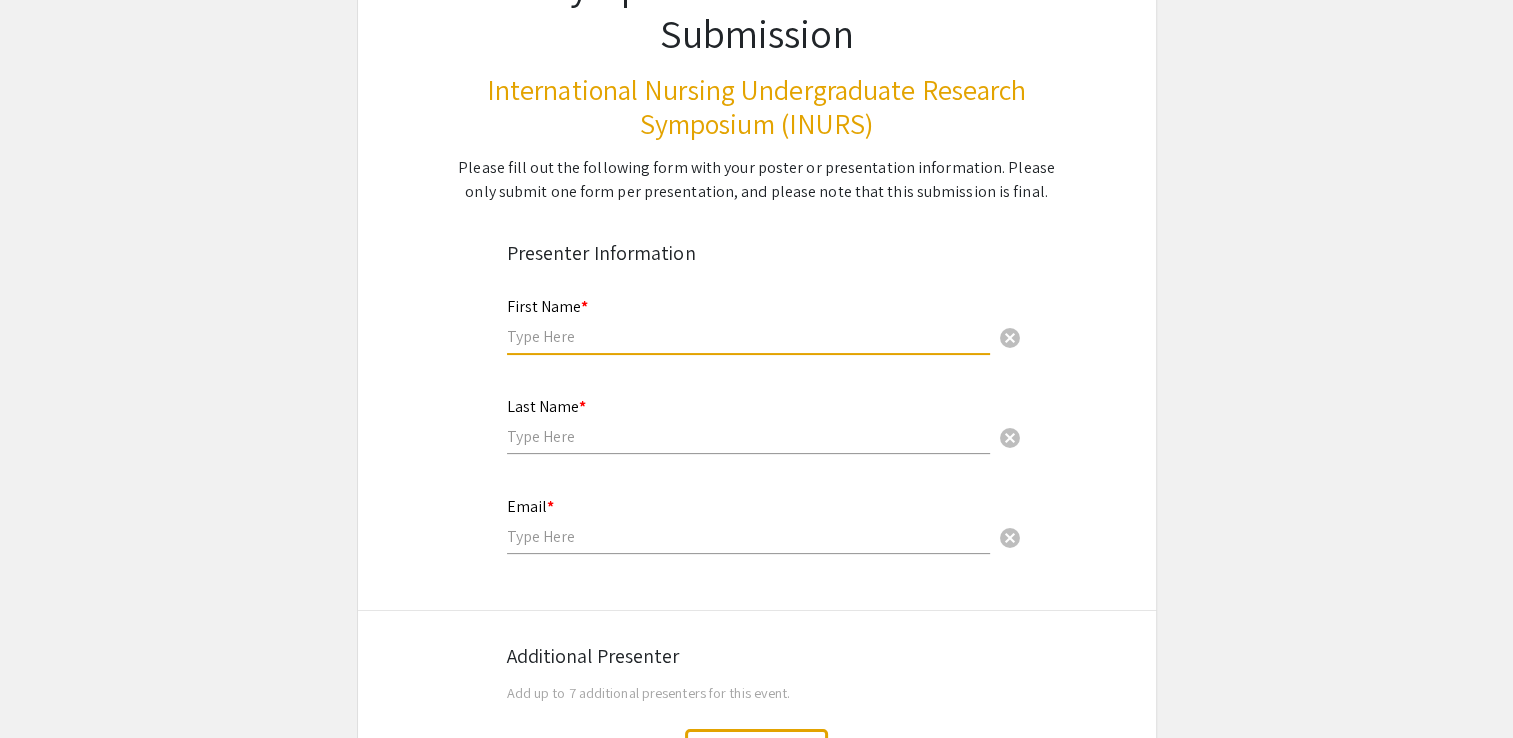 click at bounding box center [748, 336] 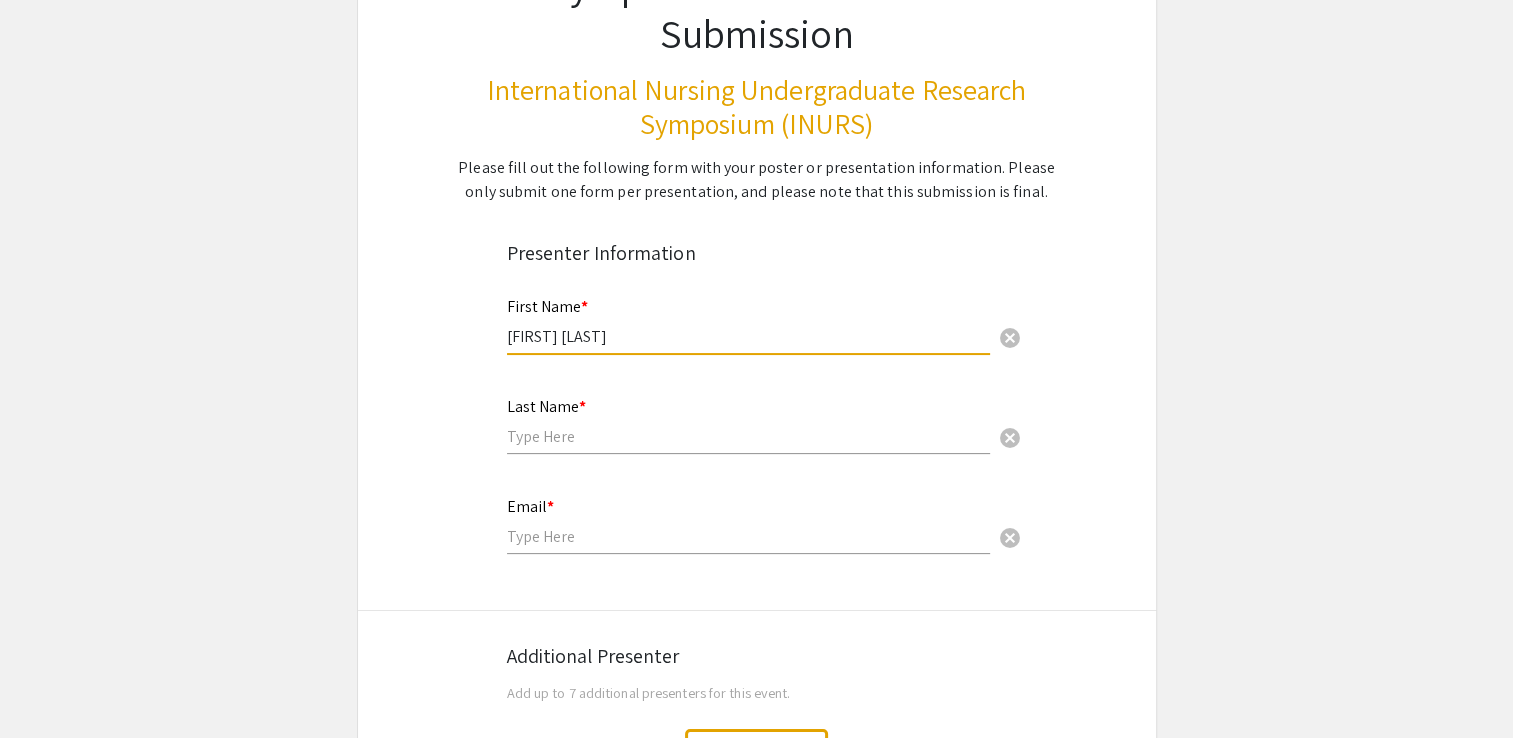 type on "Jabonete" 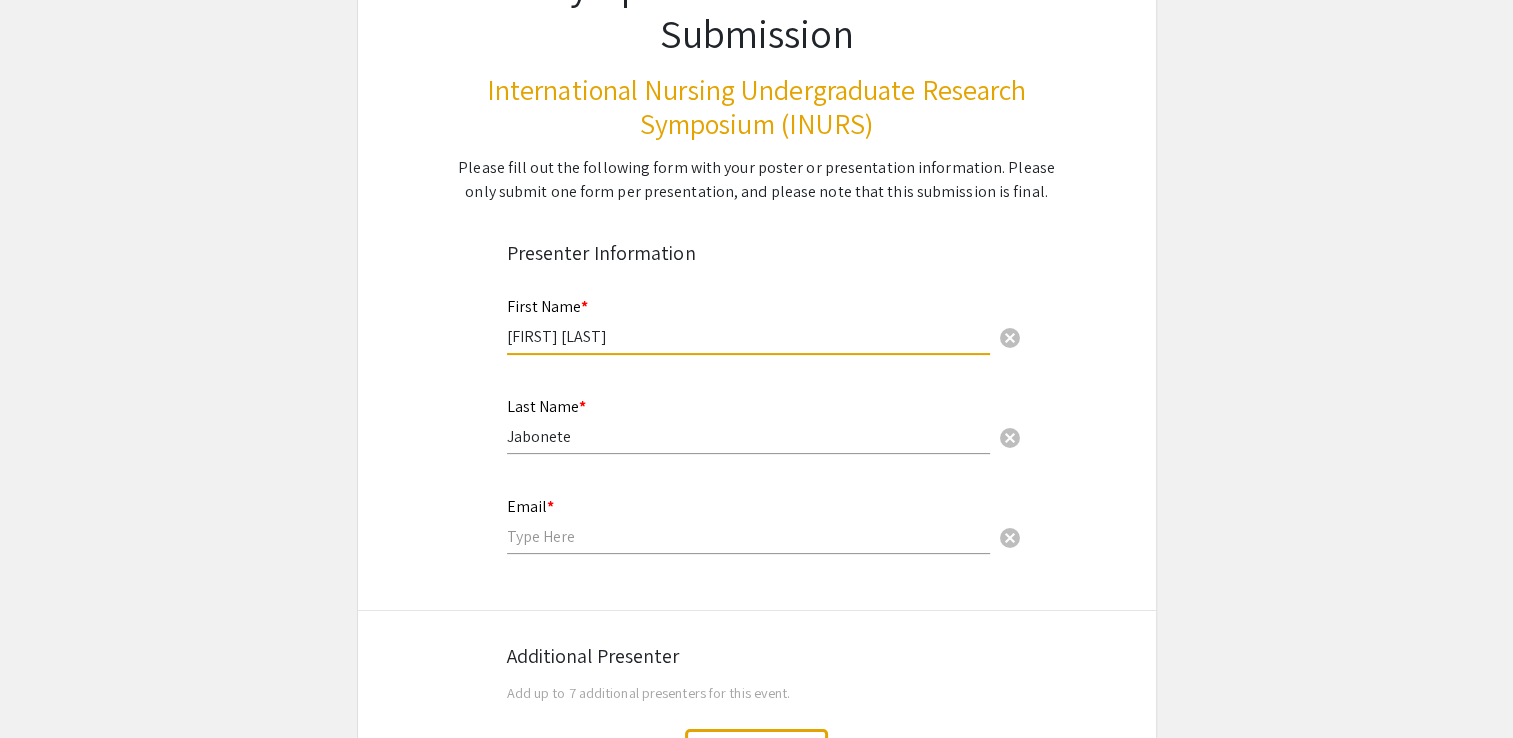type on "[USERNAME]@example.com" 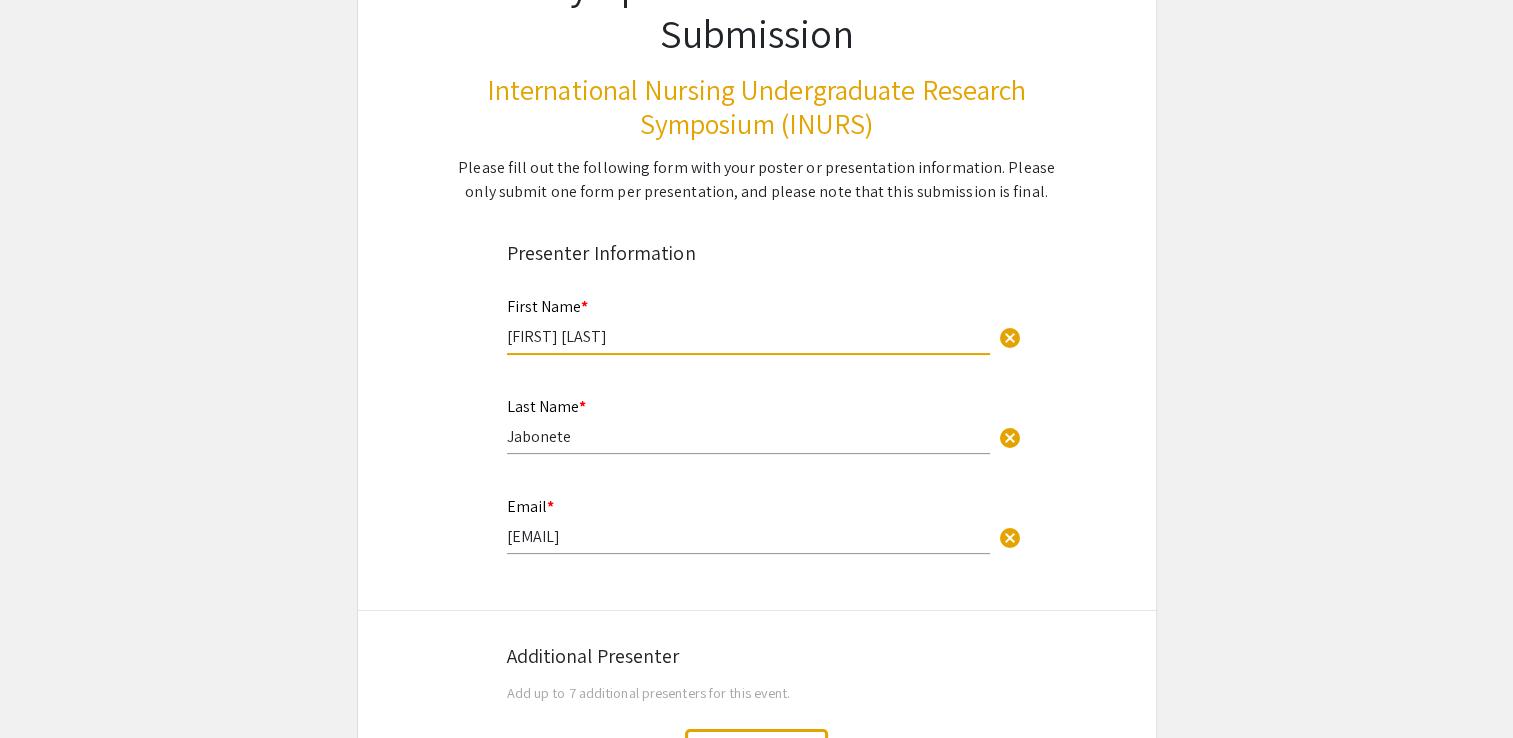click on "Symposium Presentation Submission International Nursing Undergraduate Research Symposium (INURS)  Please fill out the following form with your poster or presentation information. Please only submit one form per presentation, and please note that this submission is final.   Presenter Information  First Name * Fritz Gerald cancel This field is required. Last Name * Jabonete cancel This field is required. Email * fjabonete@gmail.com cancel This field is required.  Additional Presenter  Add up to 7 additional presenters for this event.  Add Presenter 2  Presentation Information Title *                                 This field is required. Abstract or Description * Please note when pasting your abstract, certain formatting (e.g. bold, italics, etc.) may not be kept. Please double check your abstract and re-add formatting where necessary.                                                                             This field is required. Location * Please state where you are from (e.g., Philippines, Nevada) cancel" 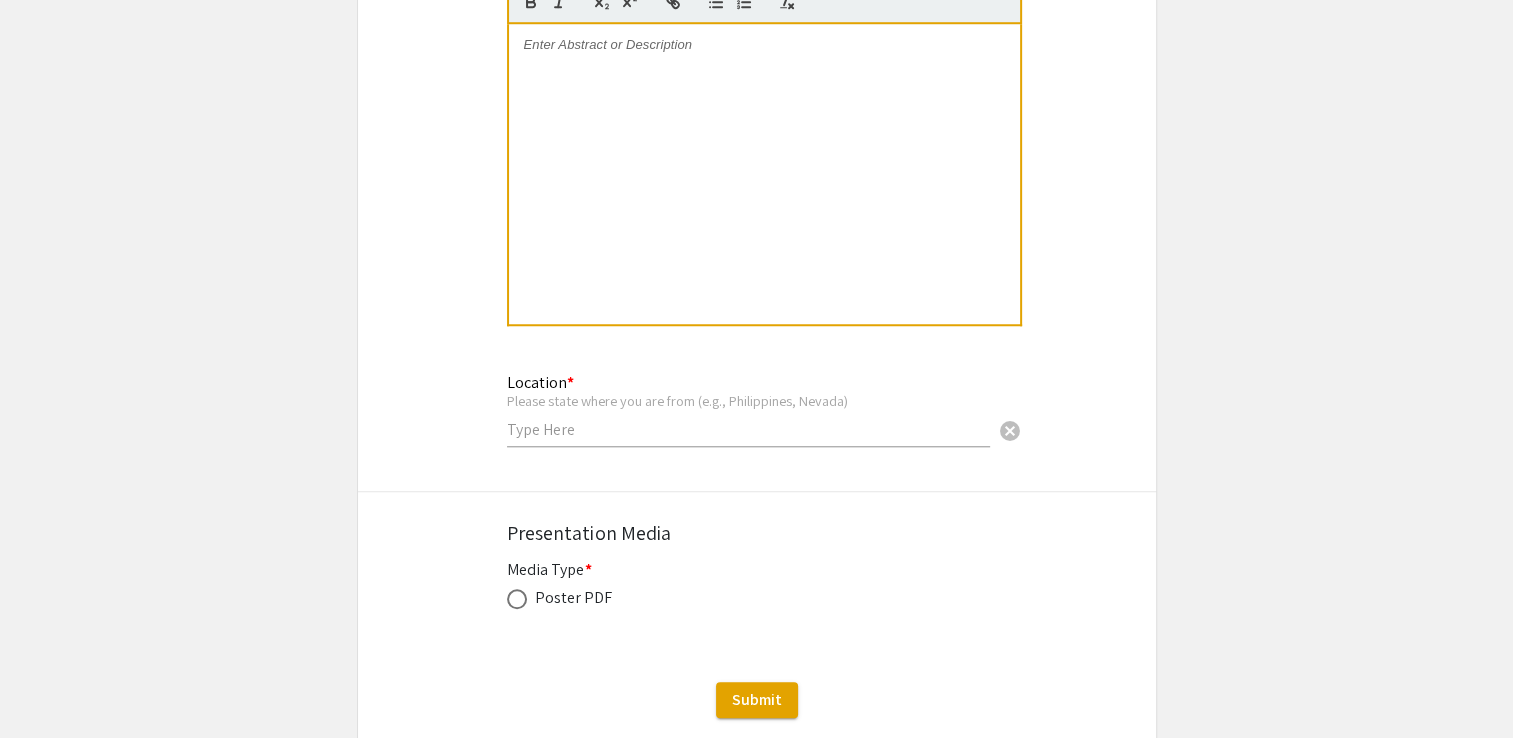 scroll, scrollTop: 1750, scrollLeft: 0, axis: vertical 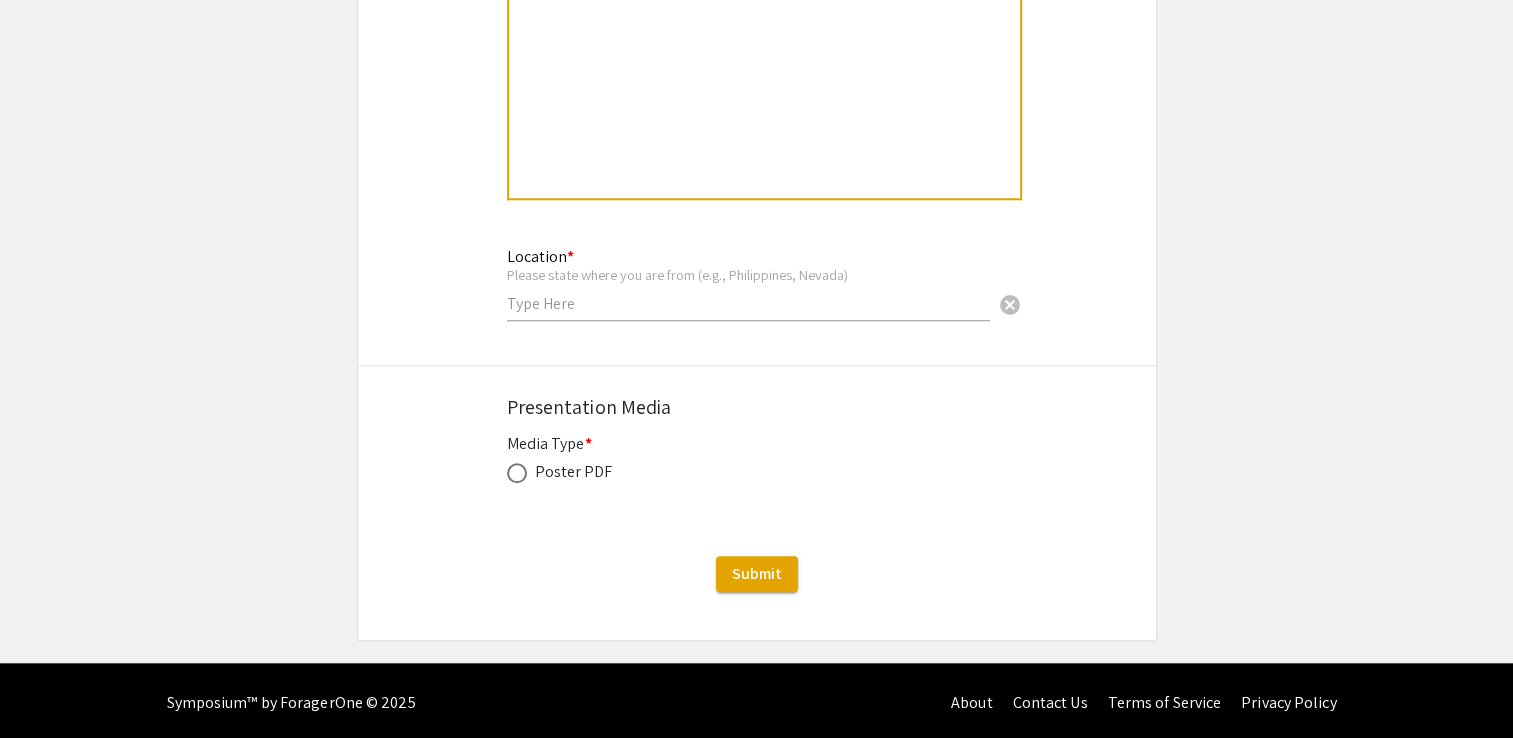 click on "Poster PDF" 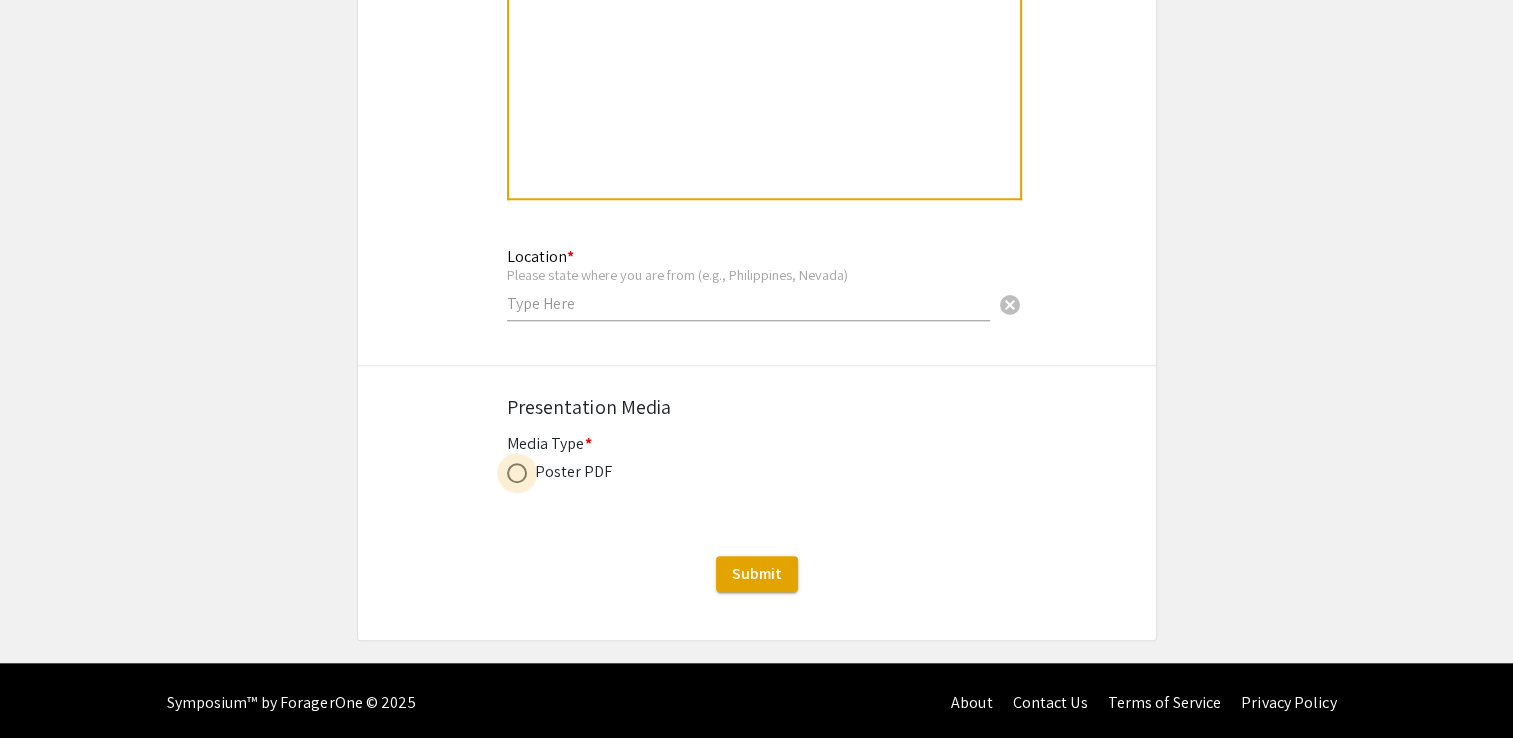 click at bounding box center [517, 473] 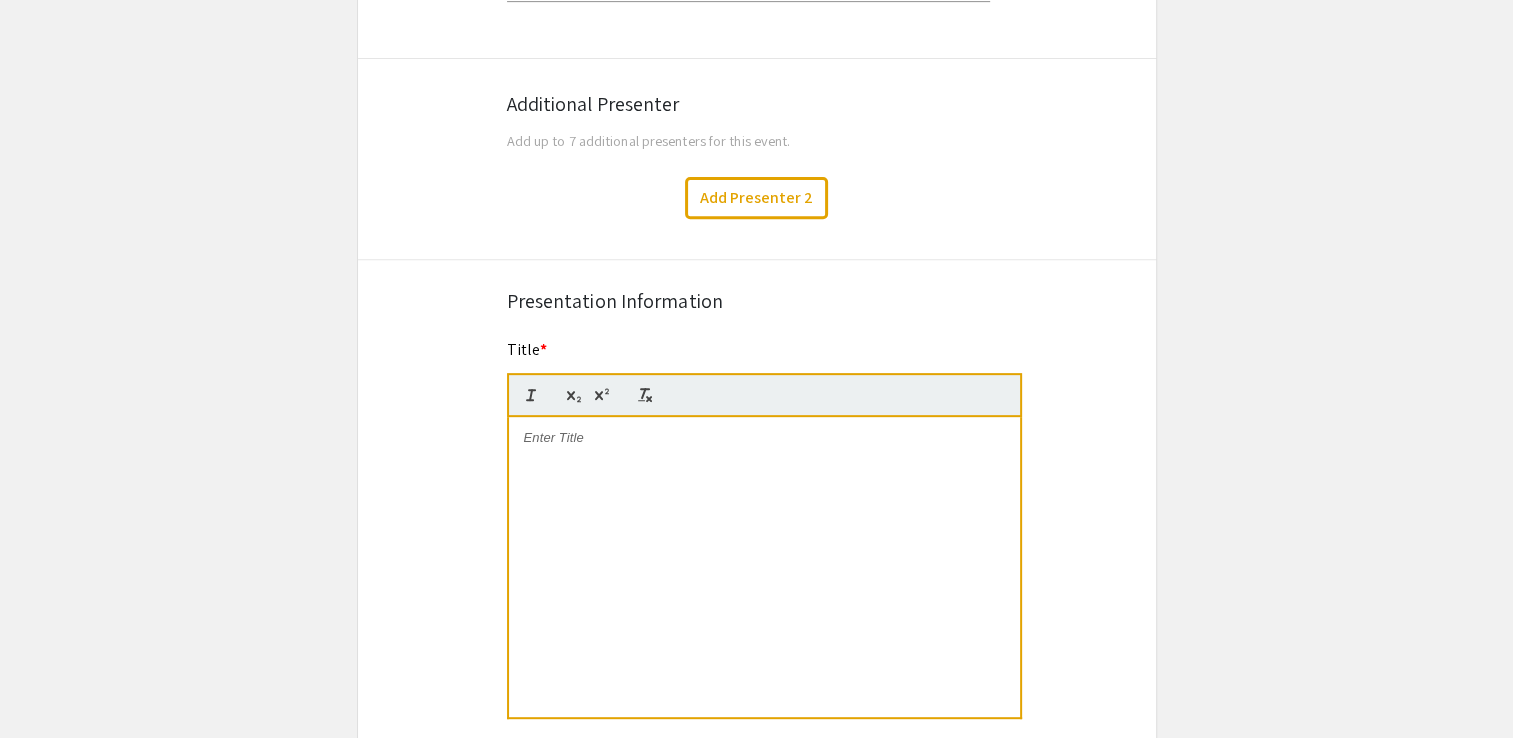 scroll, scrollTop: 749, scrollLeft: 0, axis: vertical 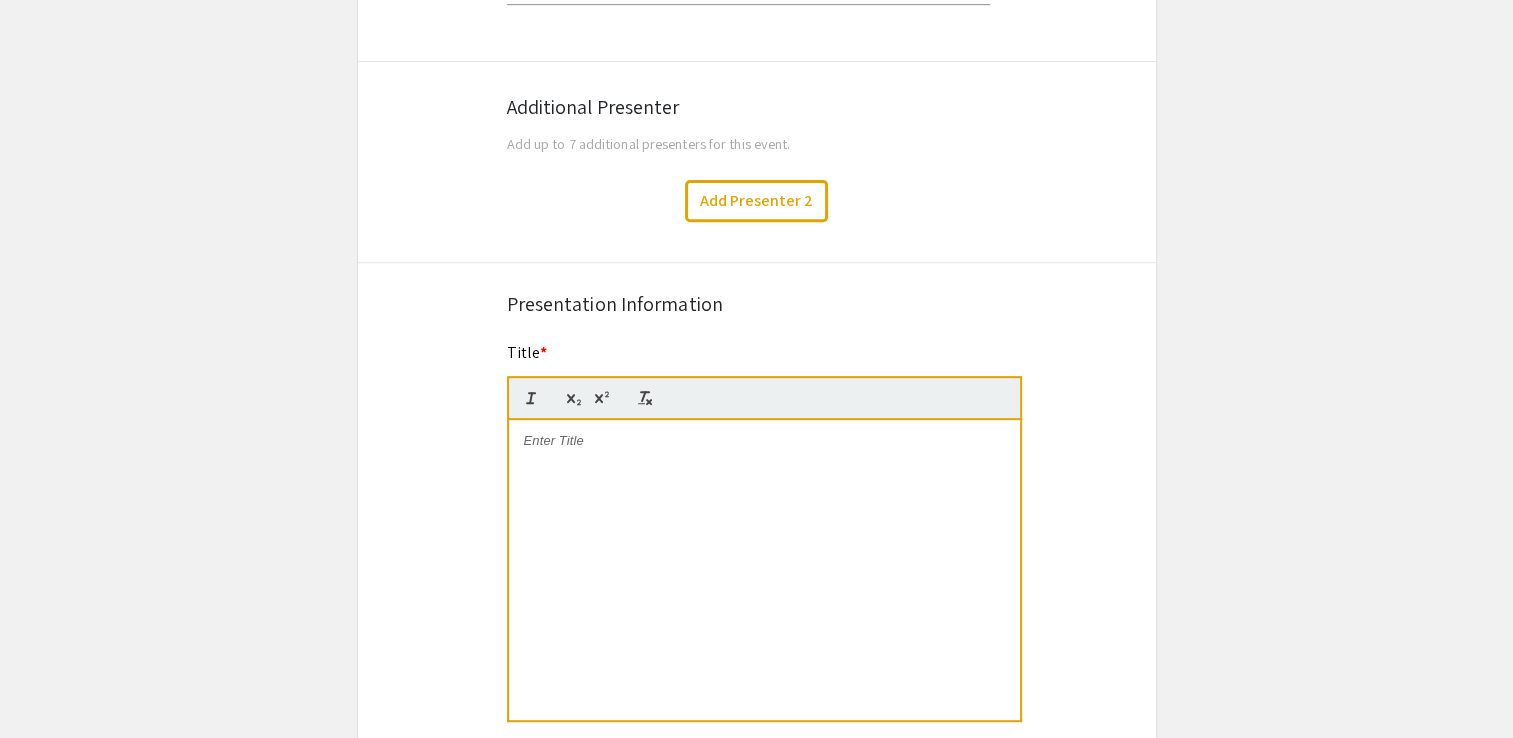 click on "Symposium Presentation Submission International Nursing Undergraduate Research Symposium (INURS)  Please fill out the following form with your poster or presentation information. Please only submit one form per presentation, and please note that this submission is final.   Presenter Information  First Name * Fritz Gerald cancel This field is required. Last Name * Jabonete cancel This field is required. Email * fjabonete@gmail.com cancel This field is required.  Additional Presenter  Add up to 7 additional presenters for this event.  Add Presenter 2  Presentation Information Title *                                 This field is required. Abstract or Description * Please note when pasting your abstract, certain formatting (e.g. bold, italics, etc.) may not be kept. Please double check your abstract and re-add formatting where necessary.                                                                             This field is required. Location * Please state where you are from (e.g., Philippines, Nevada) cancel" 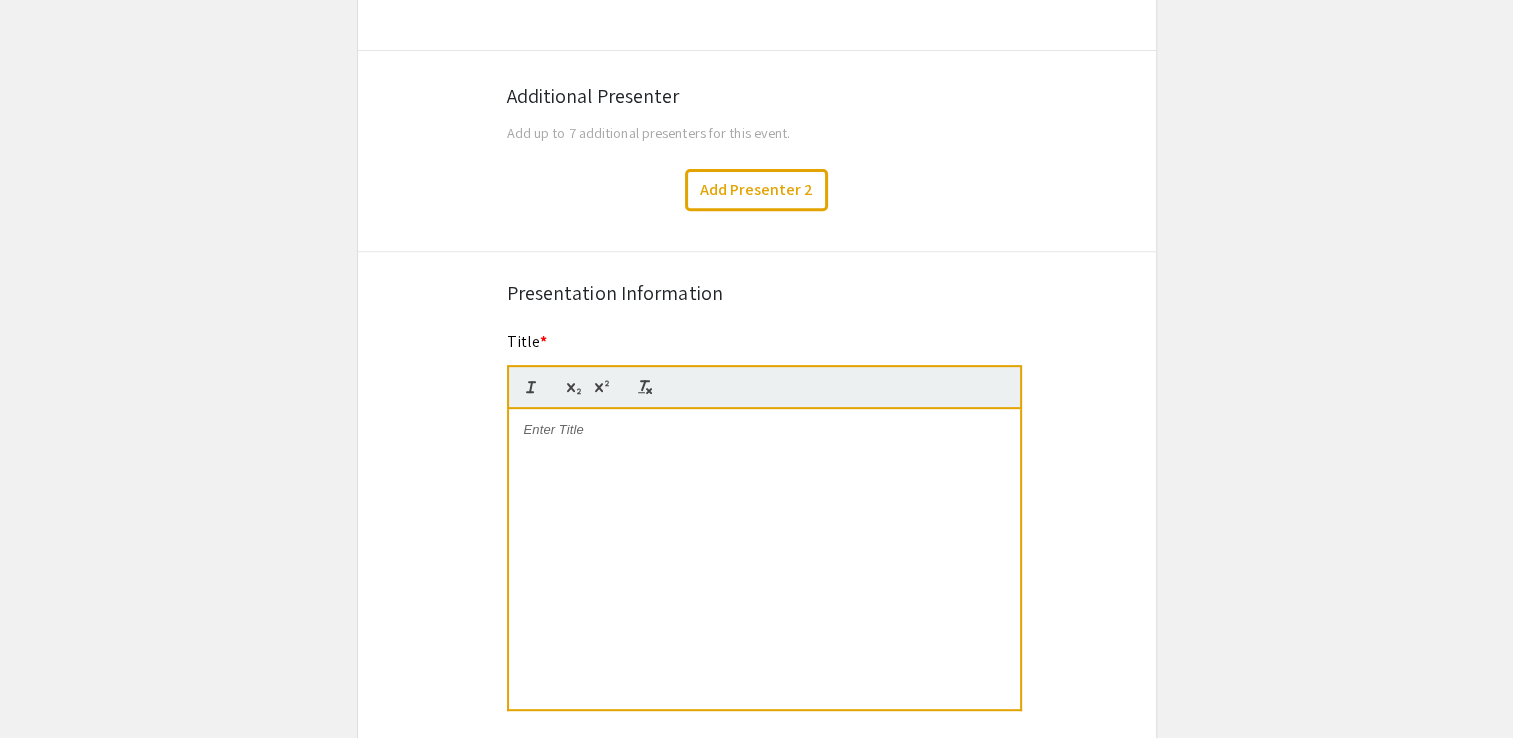 scroll, scrollTop: 749, scrollLeft: 0, axis: vertical 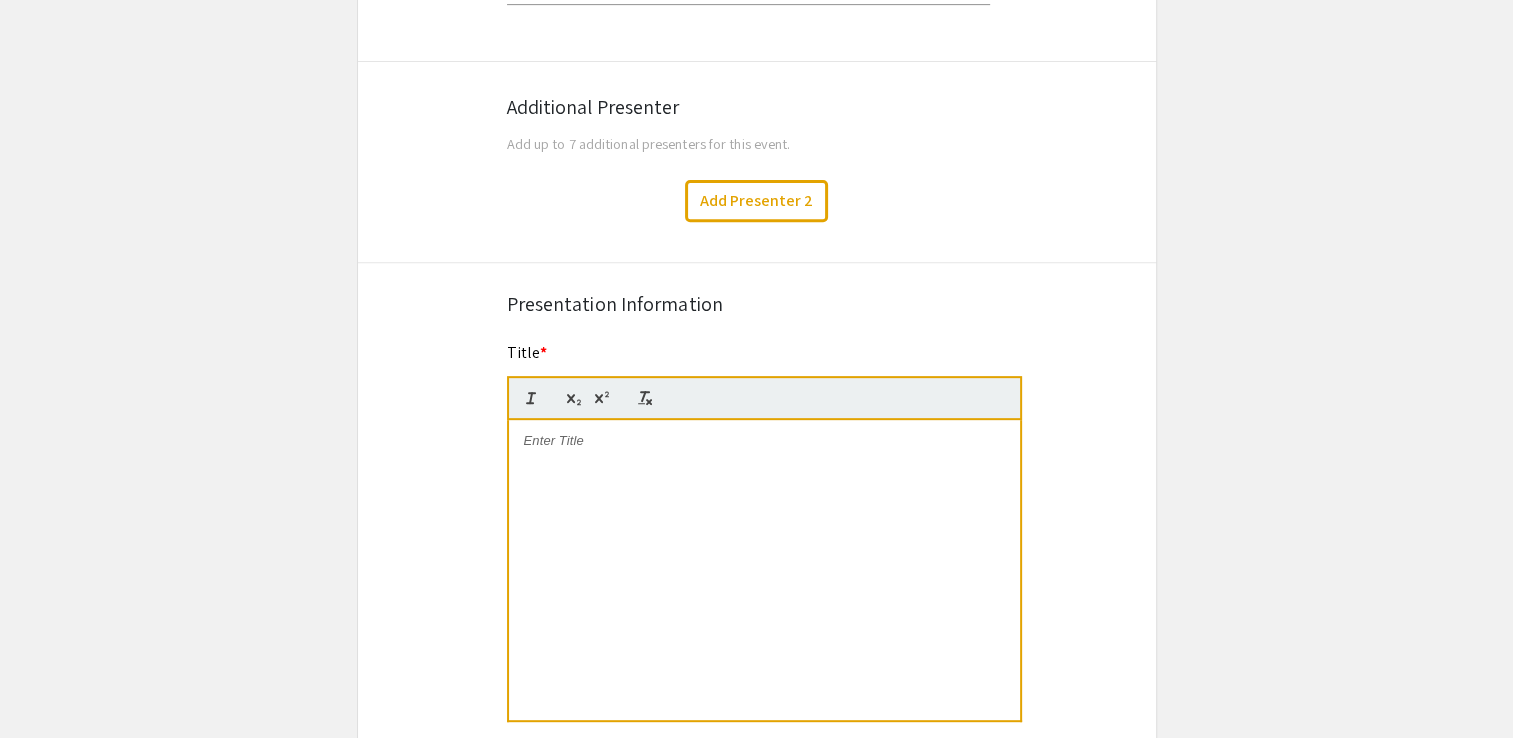 click at bounding box center [764, 570] 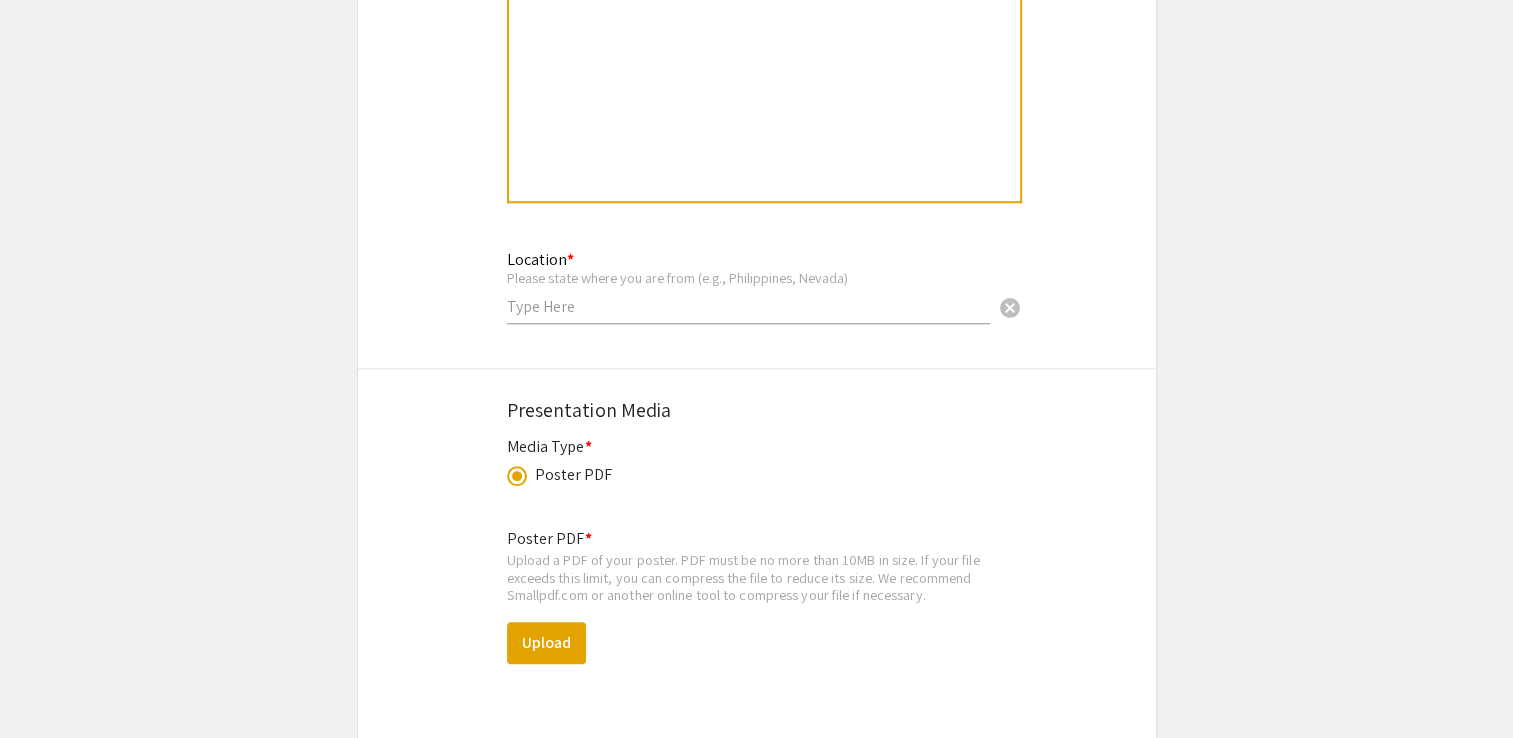 scroll, scrollTop: 1749, scrollLeft: 0, axis: vertical 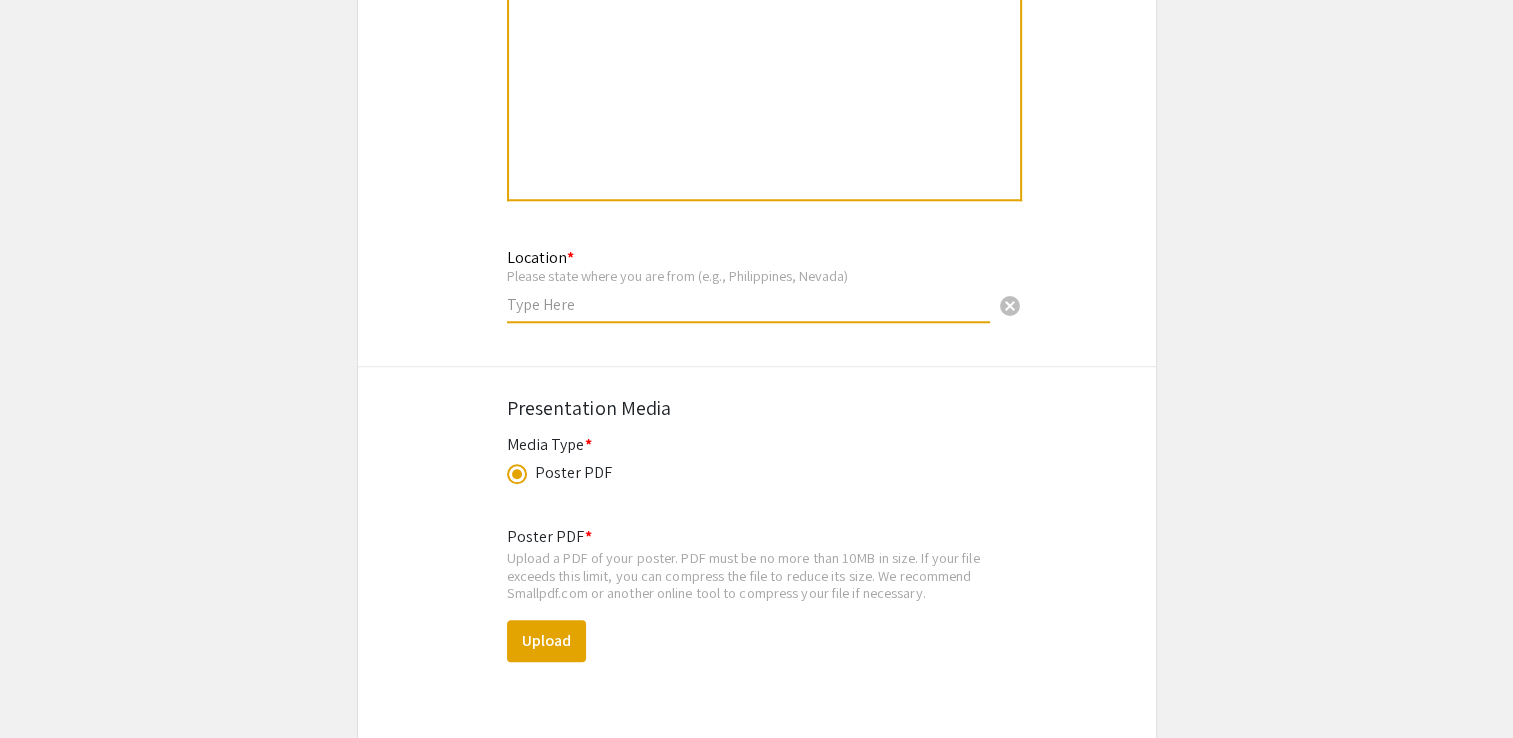 click at bounding box center [748, 304] 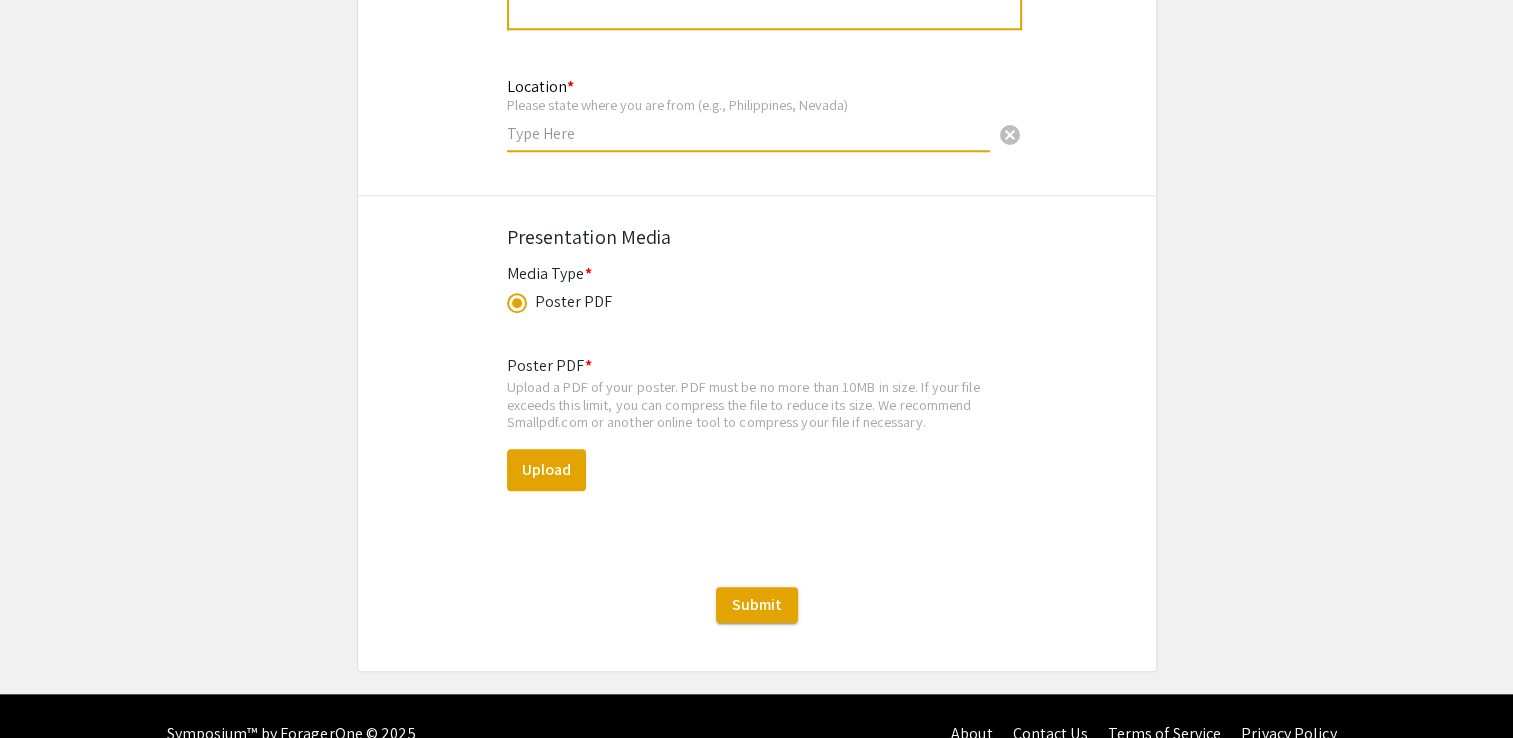 scroll, scrollTop: 1949, scrollLeft: 0, axis: vertical 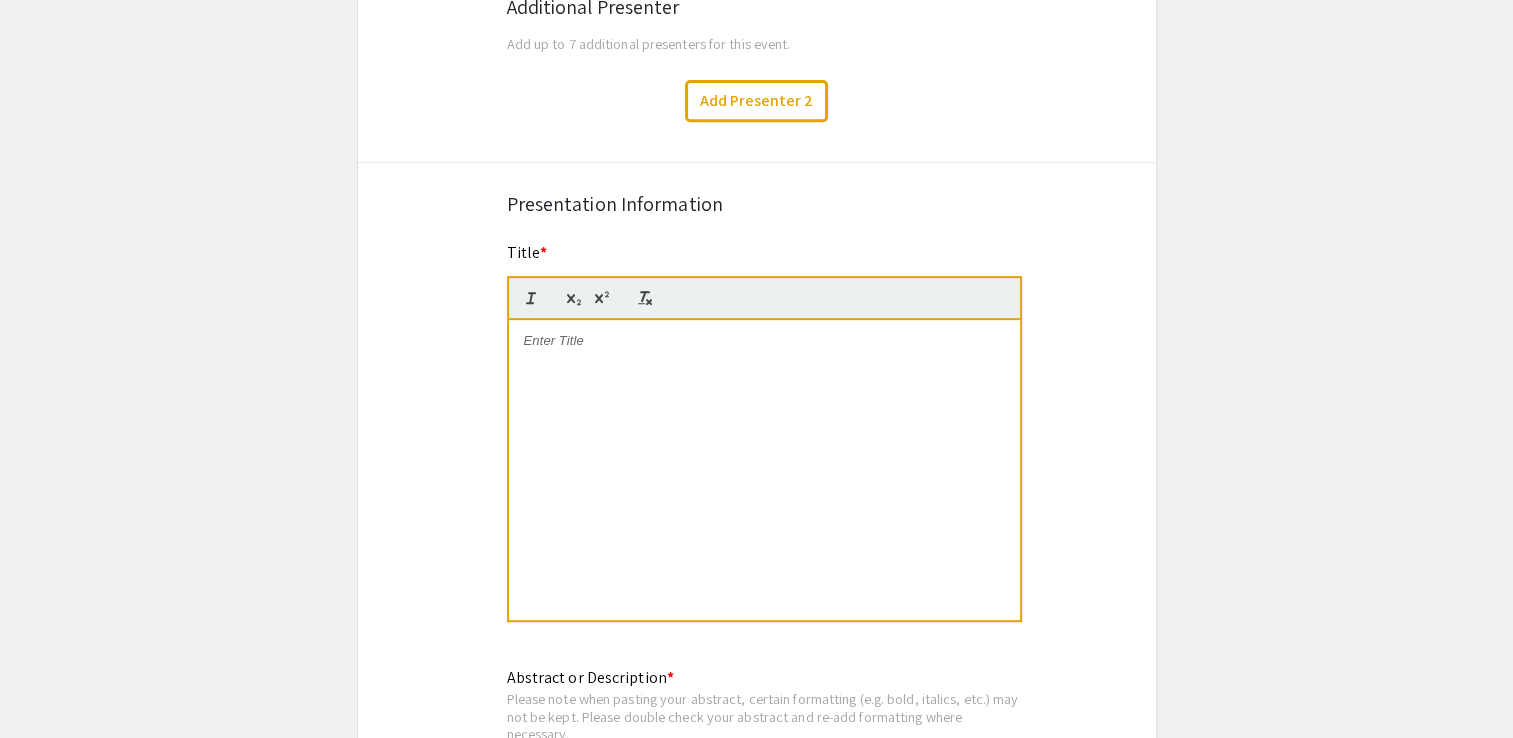 click at bounding box center [764, 470] 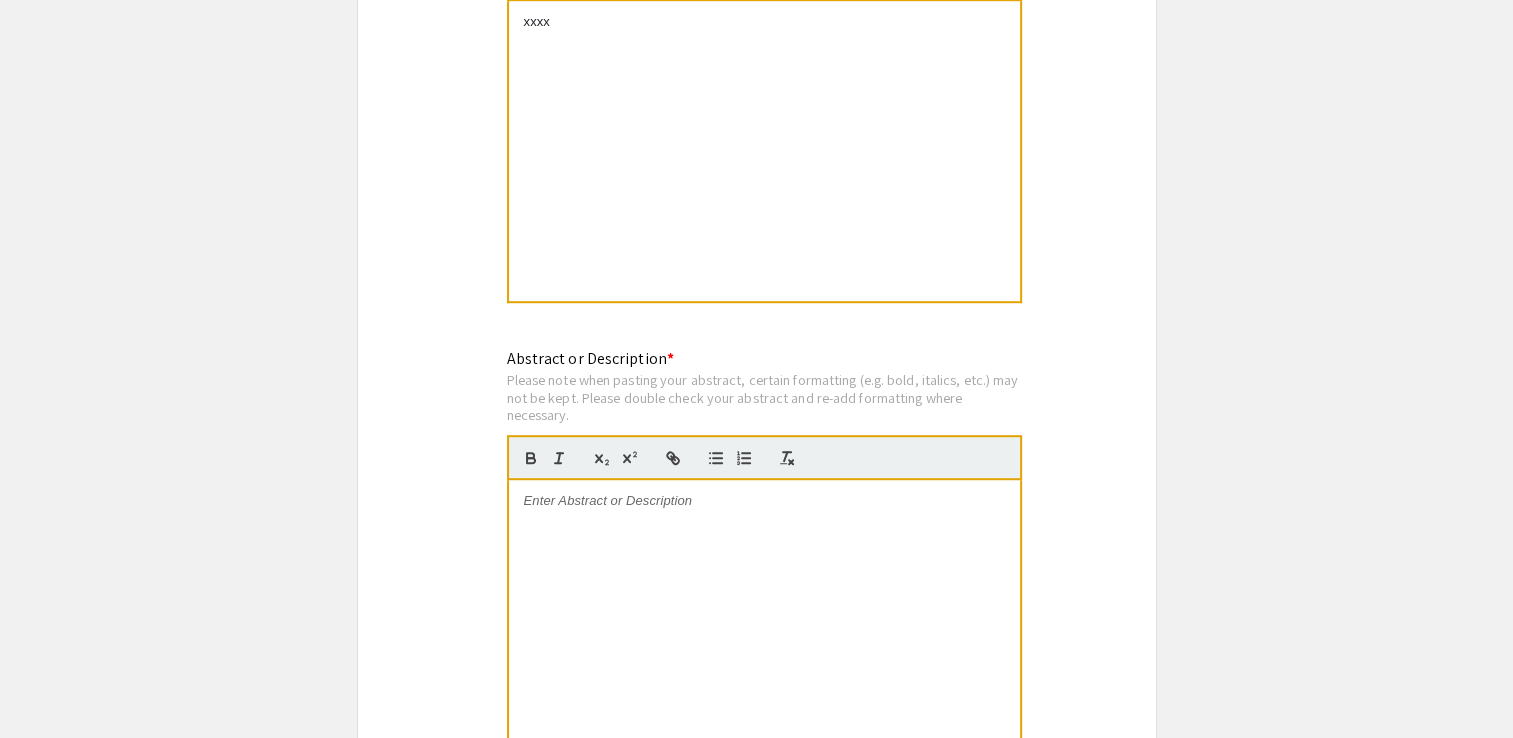 scroll, scrollTop: 1249, scrollLeft: 0, axis: vertical 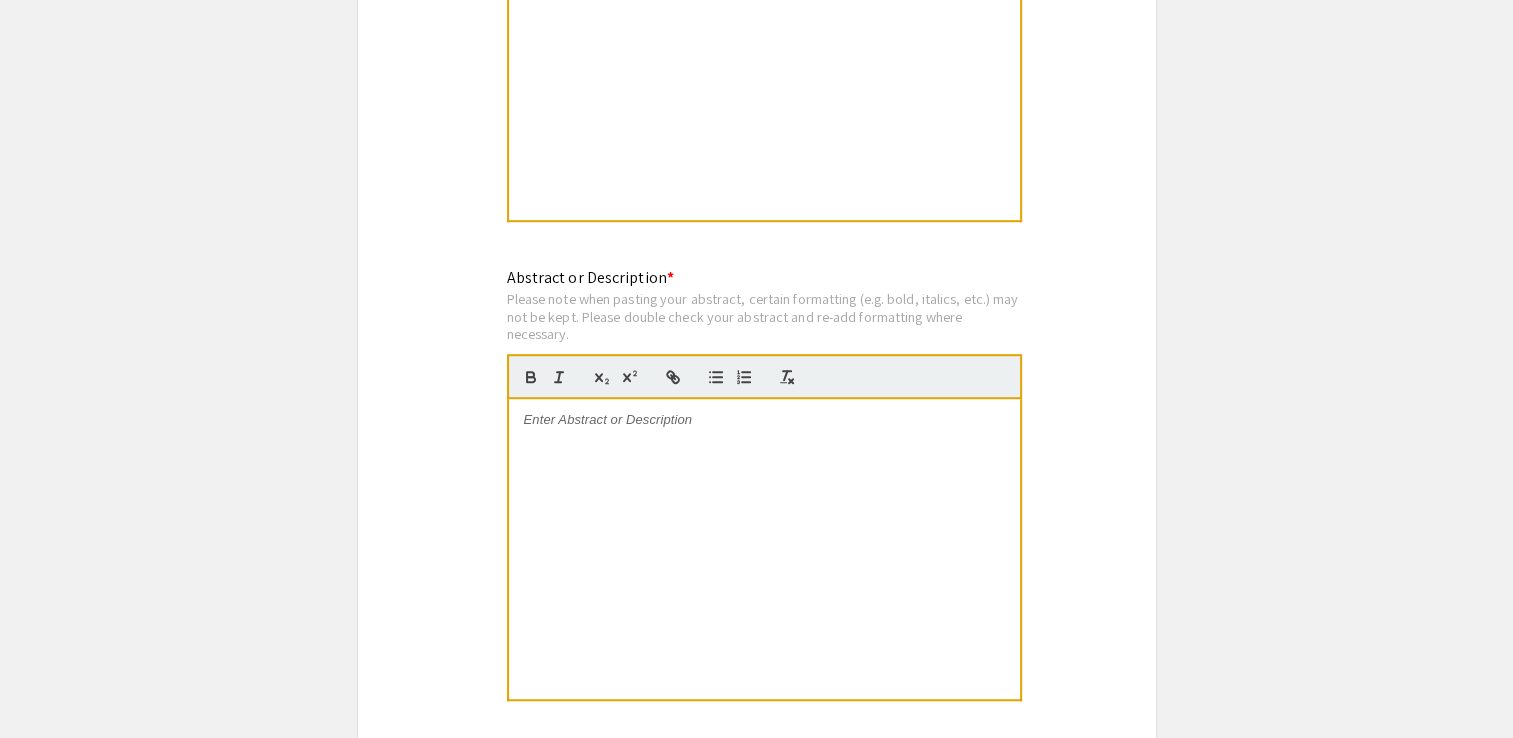 click at bounding box center (764, 549) 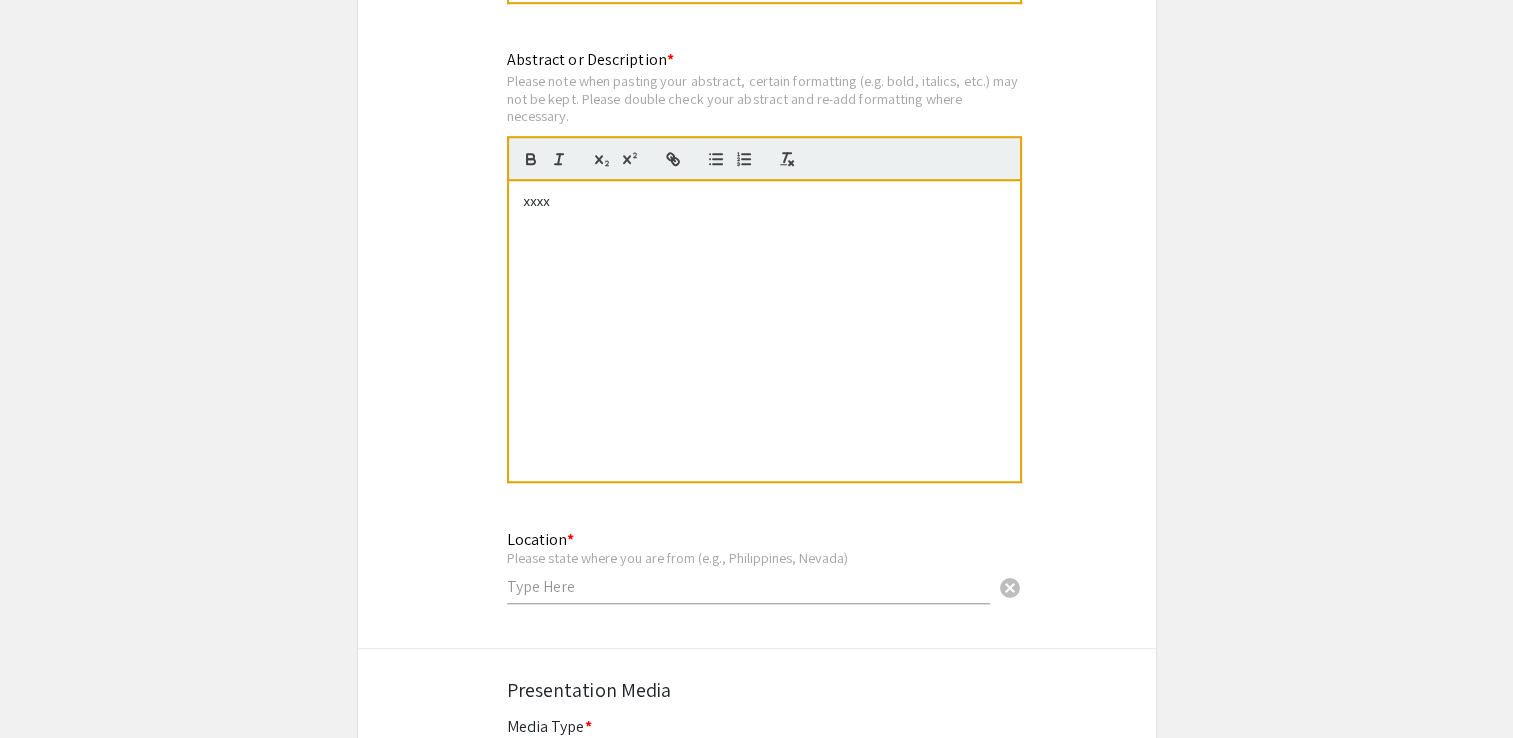 scroll, scrollTop: 1749, scrollLeft: 0, axis: vertical 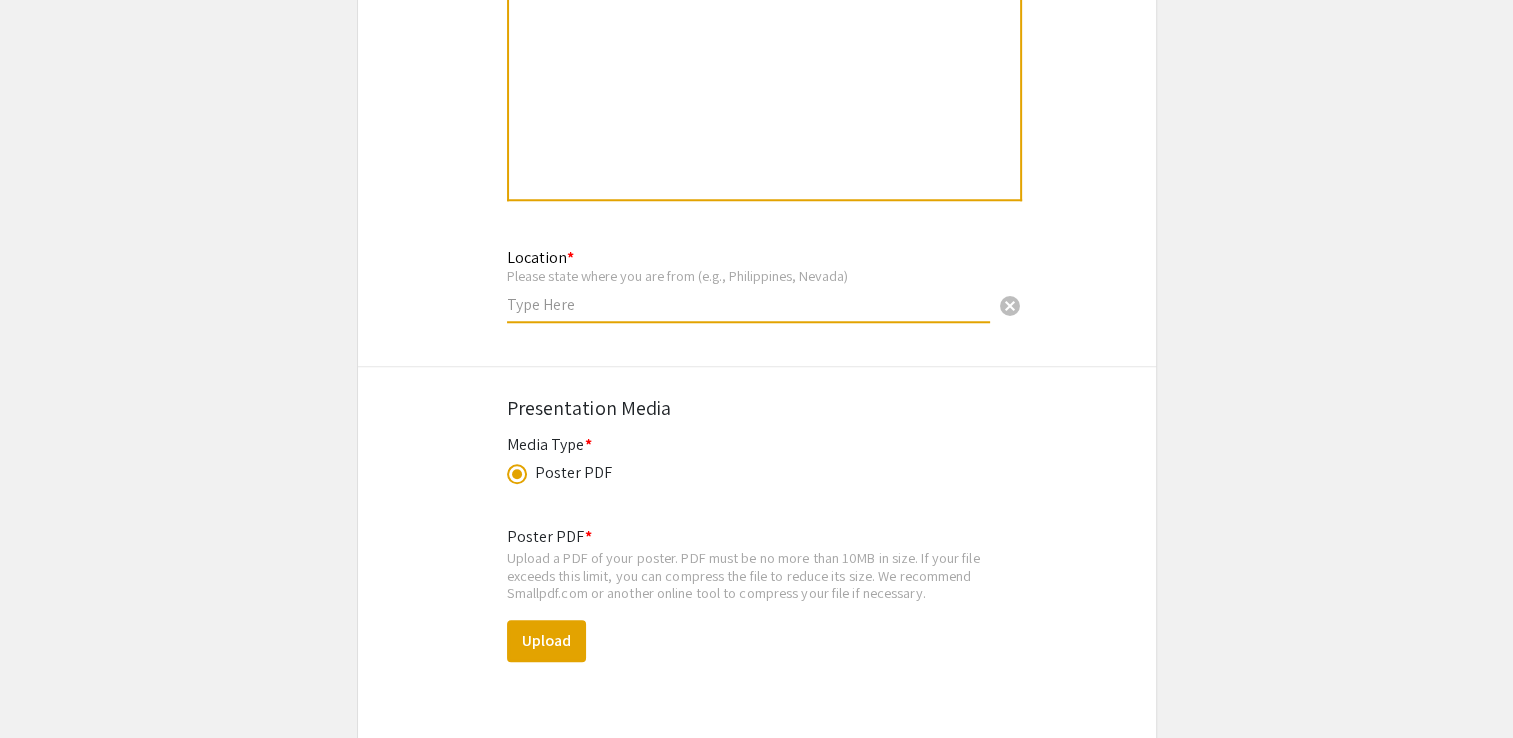 click at bounding box center [748, 304] 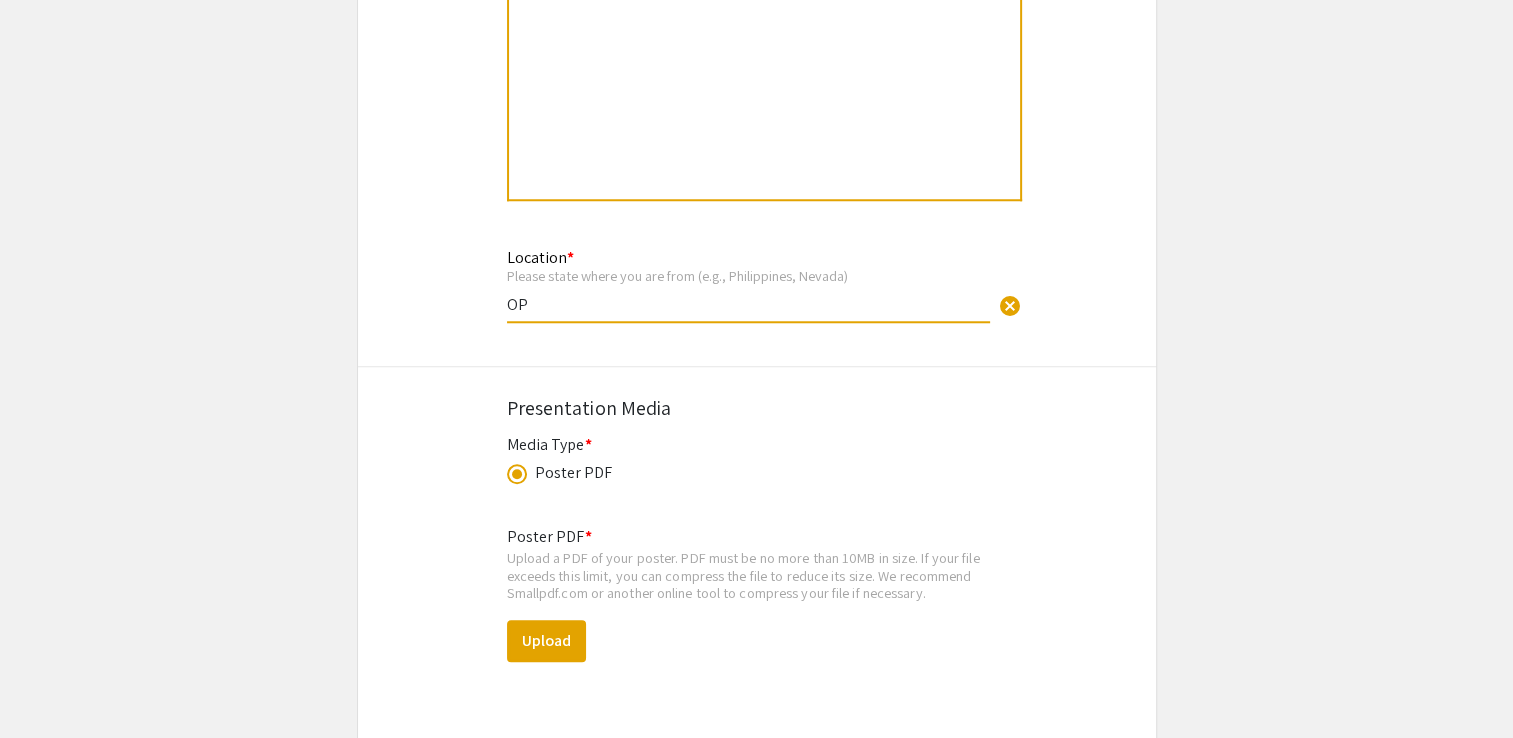 type on "O" 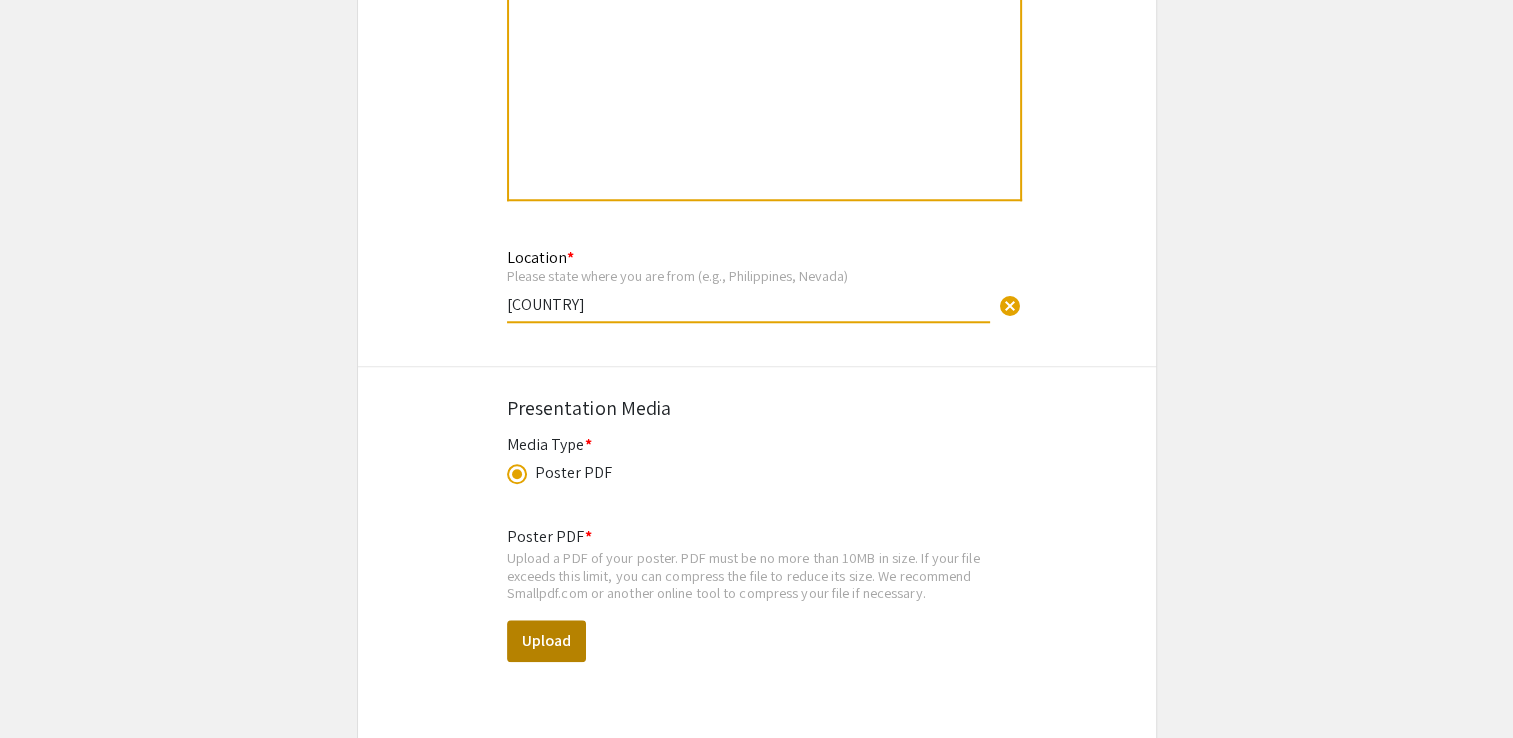type on "[COUNTRY]" 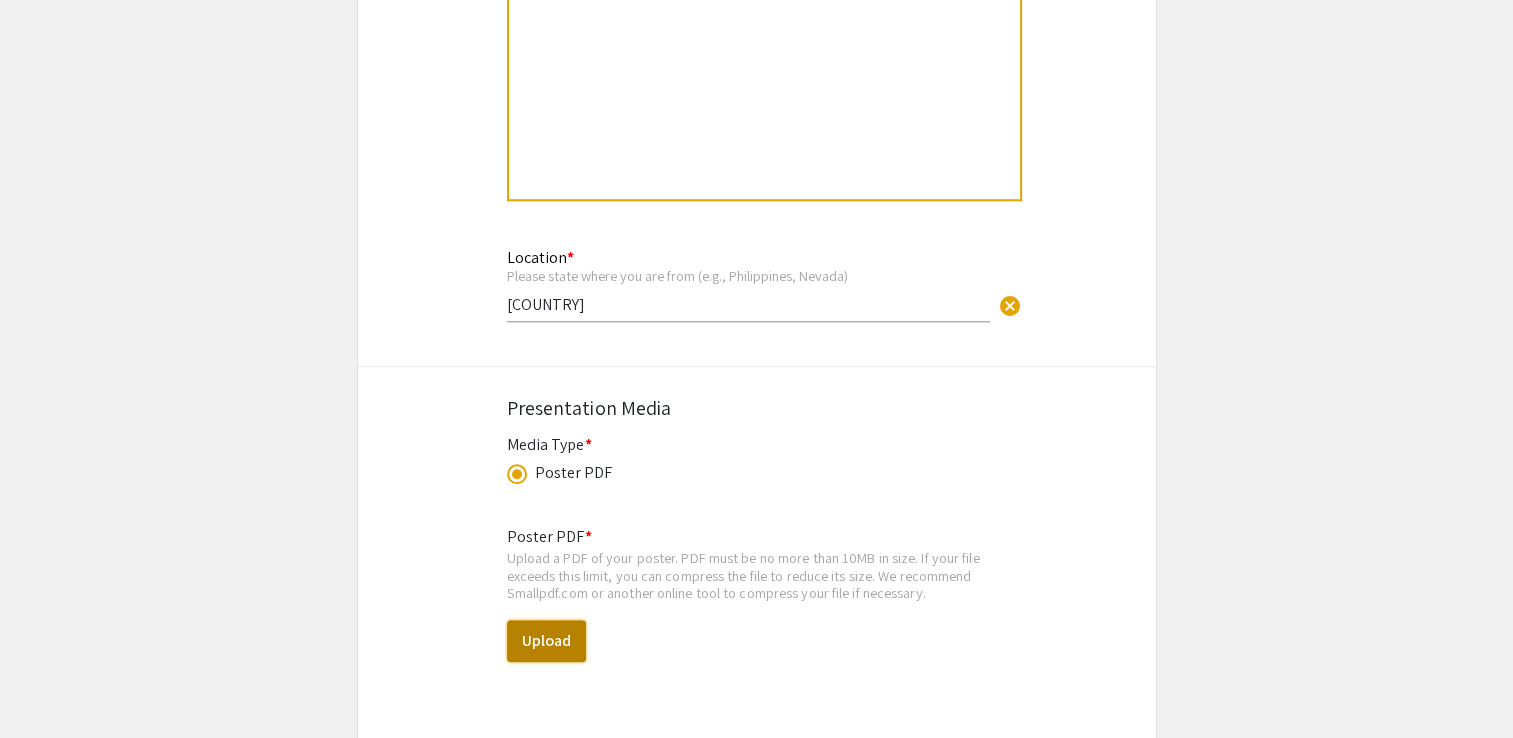 click on "Upload" at bounding box center [546, 641] 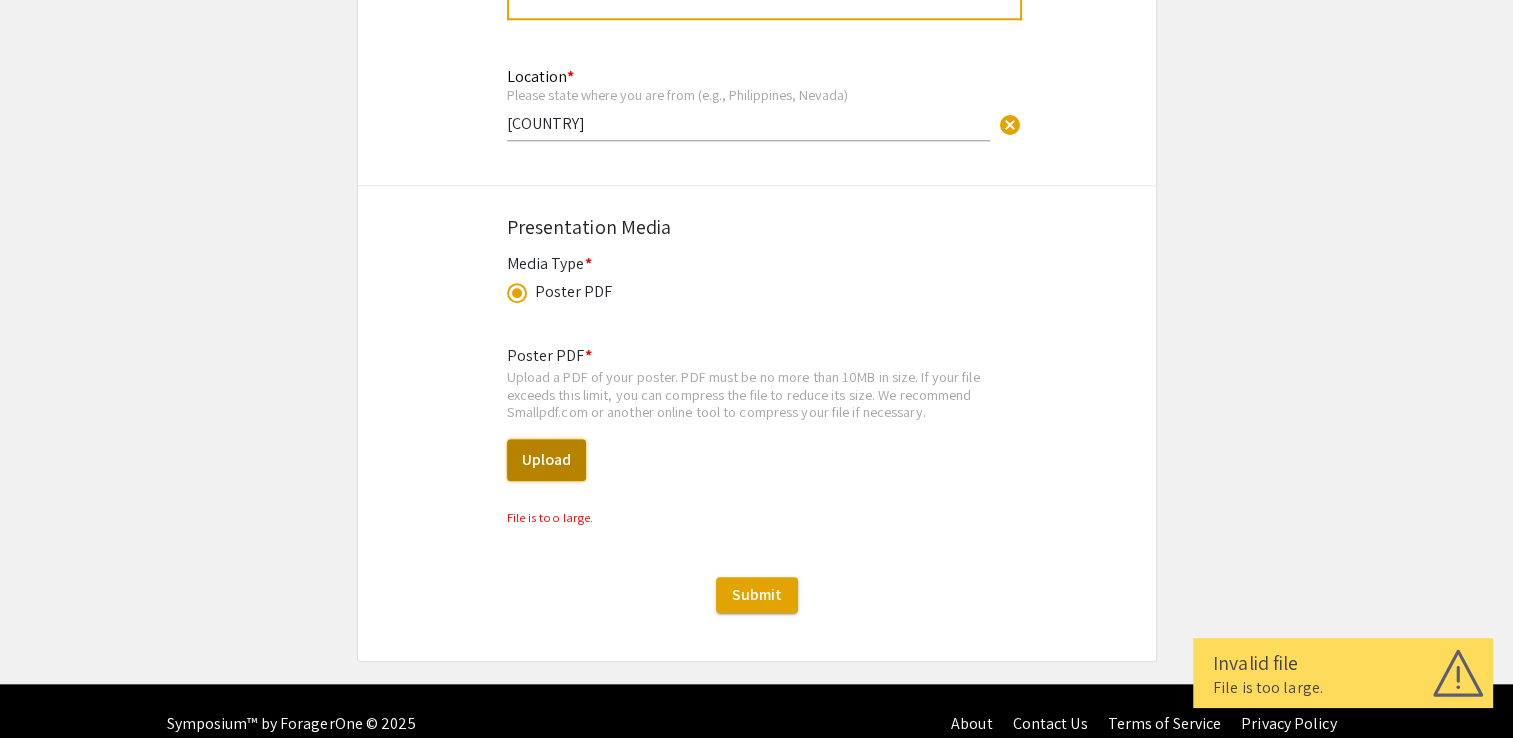scroll, scrollTop: 1949, scrollLeft: 0, axis: vertical 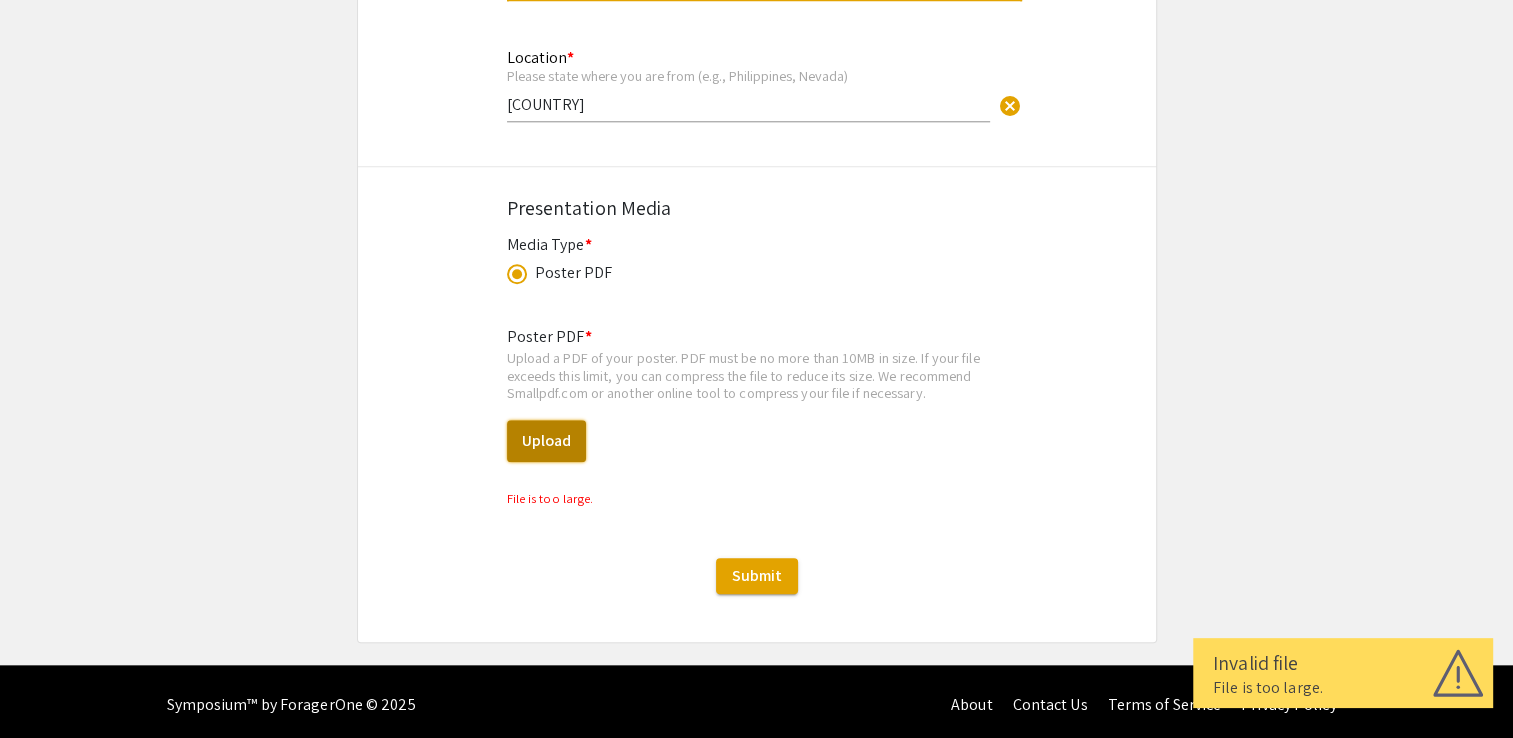 click on "Upload" at bounding box center (546, 441) 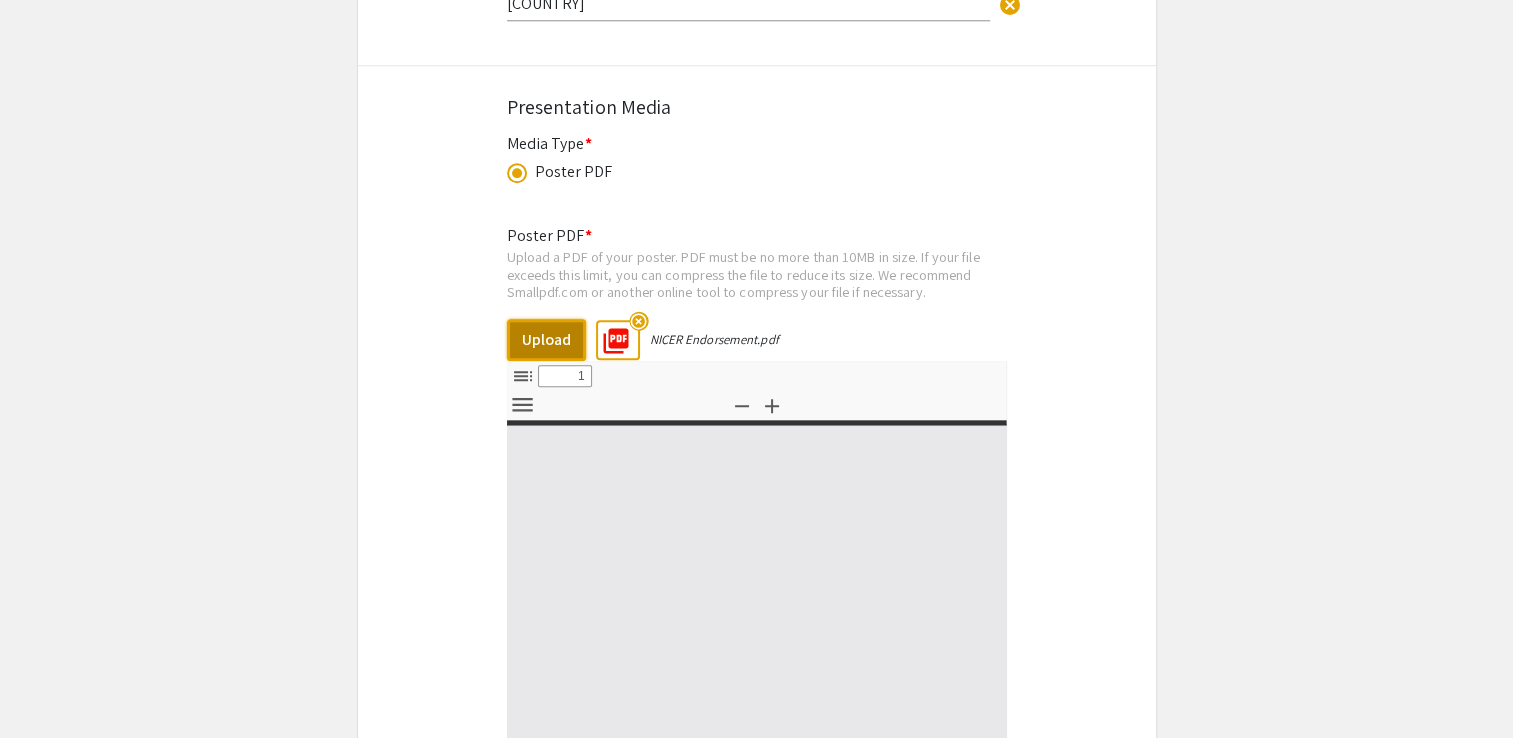 scroll, scrollTop: 2249, scrollLeft: 0, axis: vertical 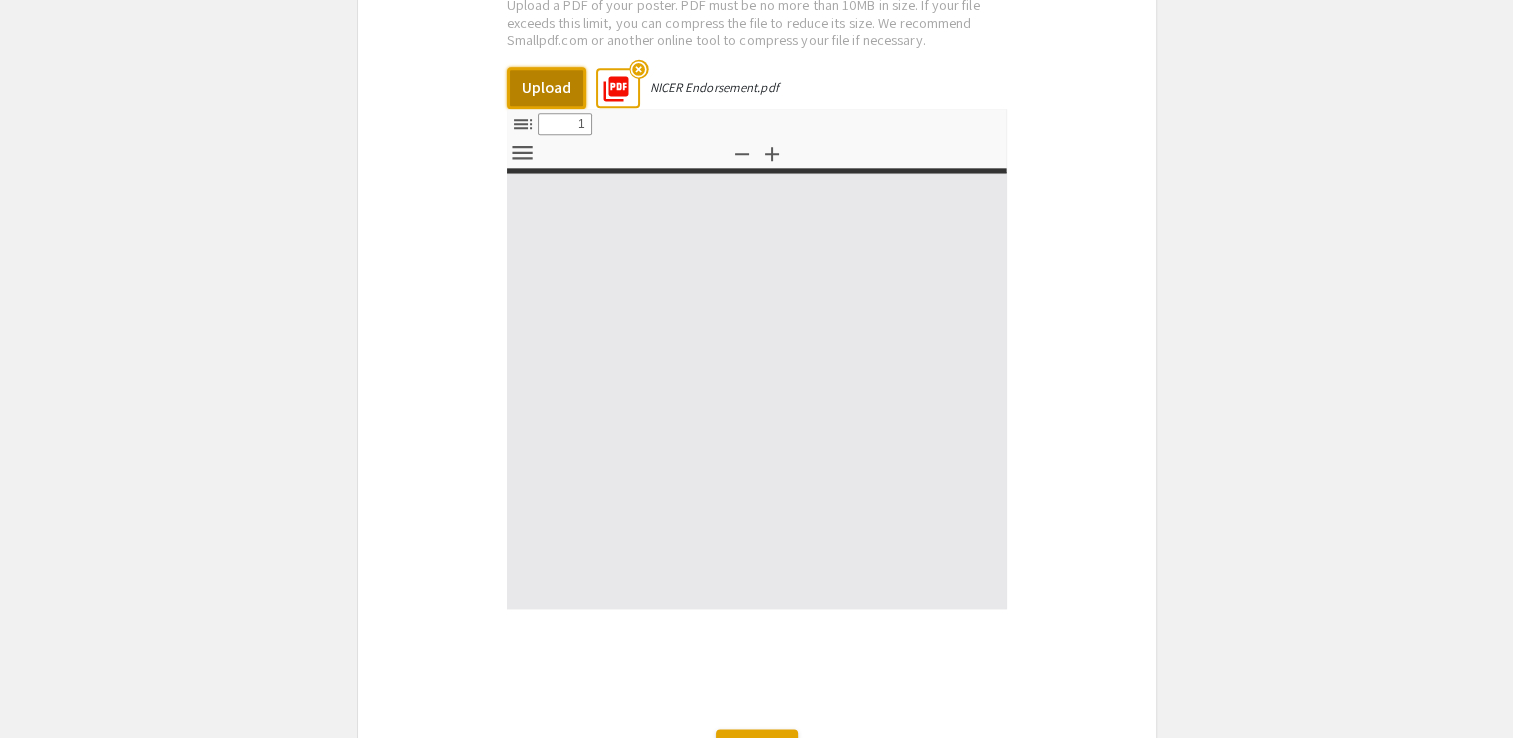 select on "custom" 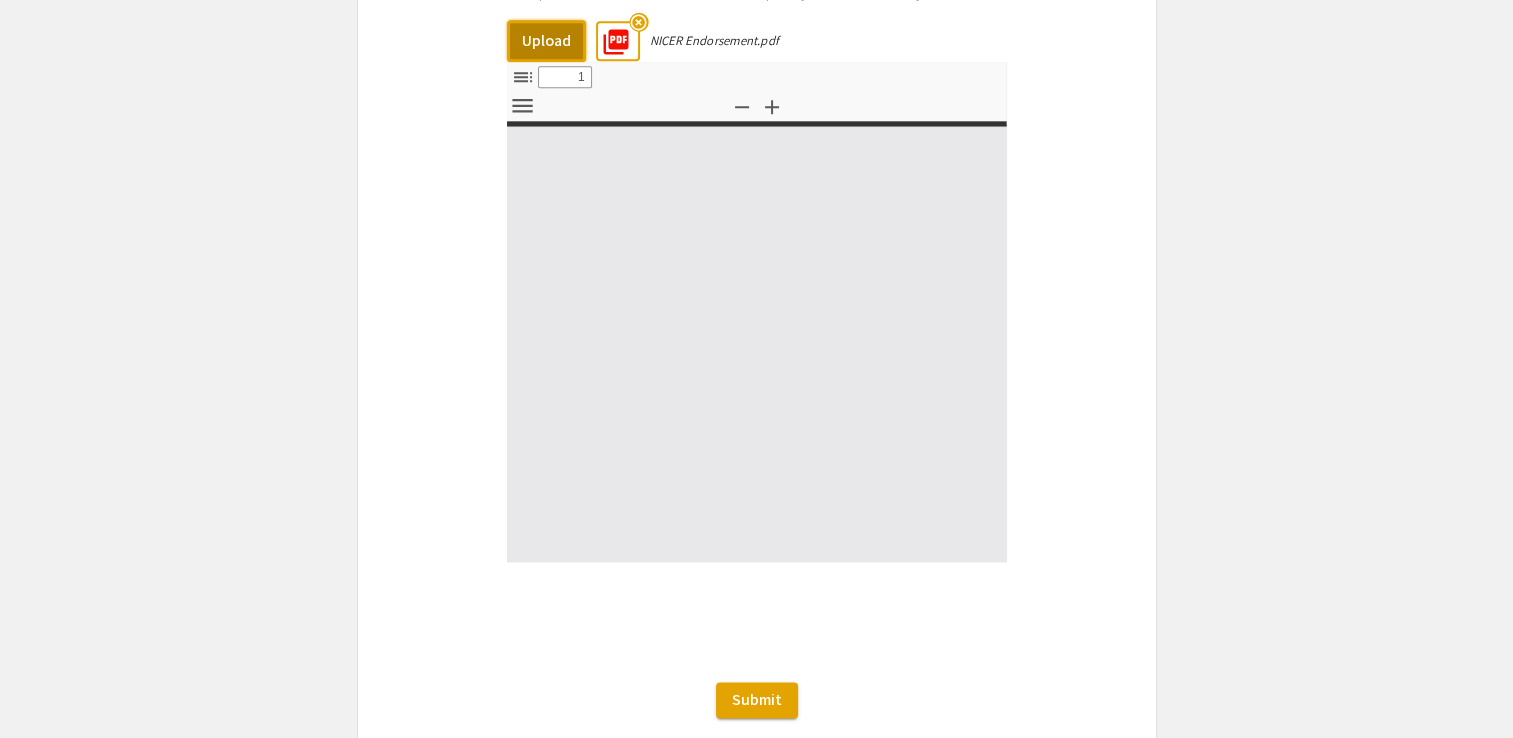 type on "0" 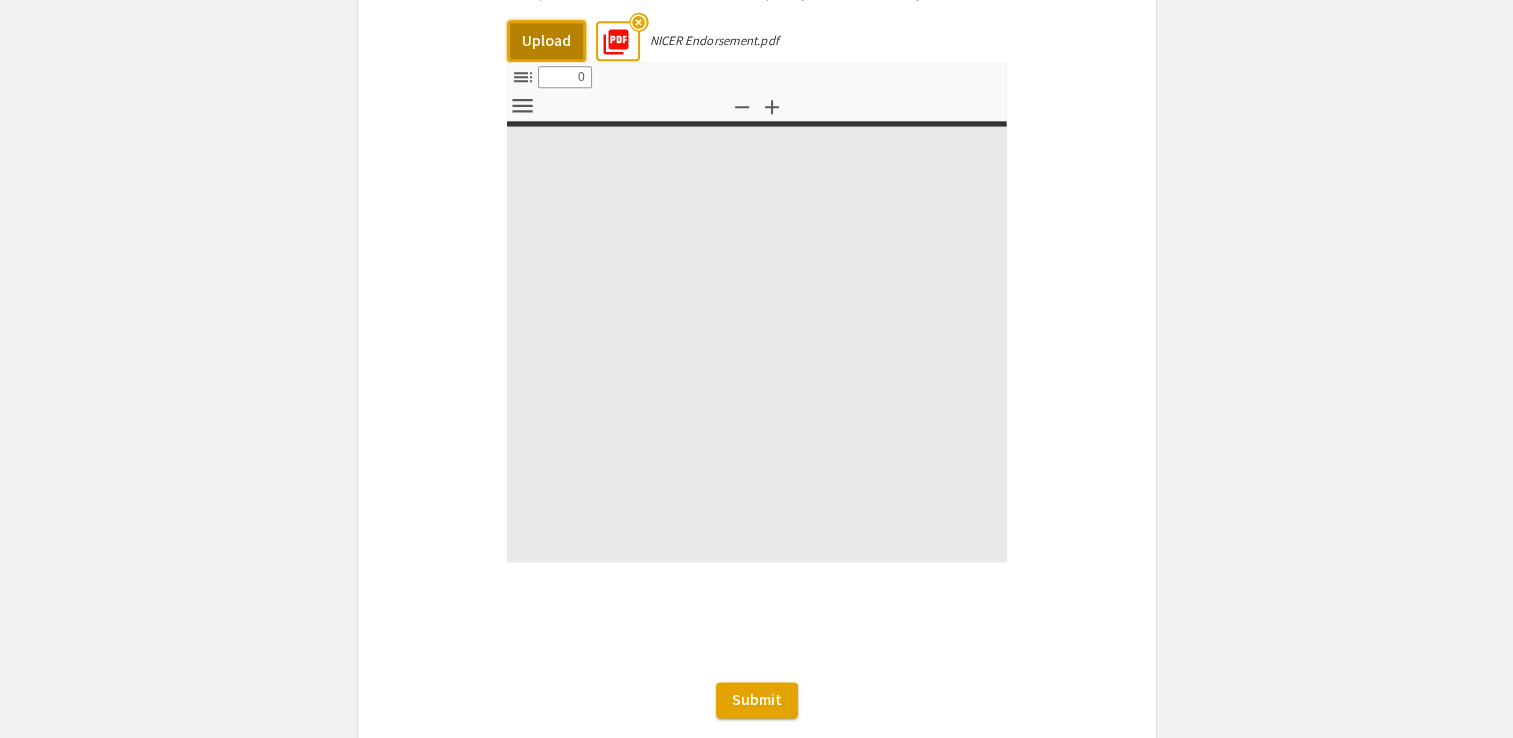 select on "custom" 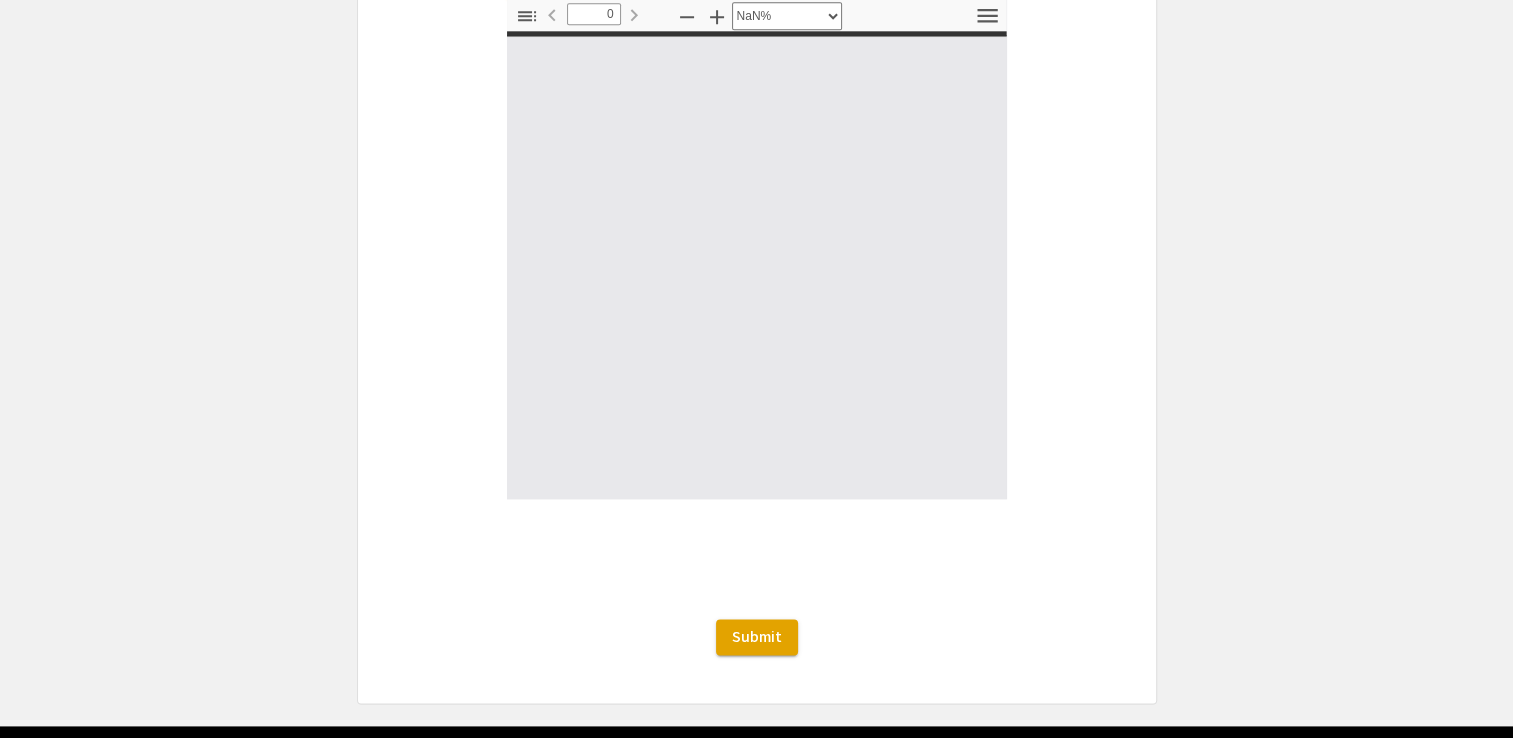 scroll, scrollTop: 2473, scrollLeft: 0, axis: vertical 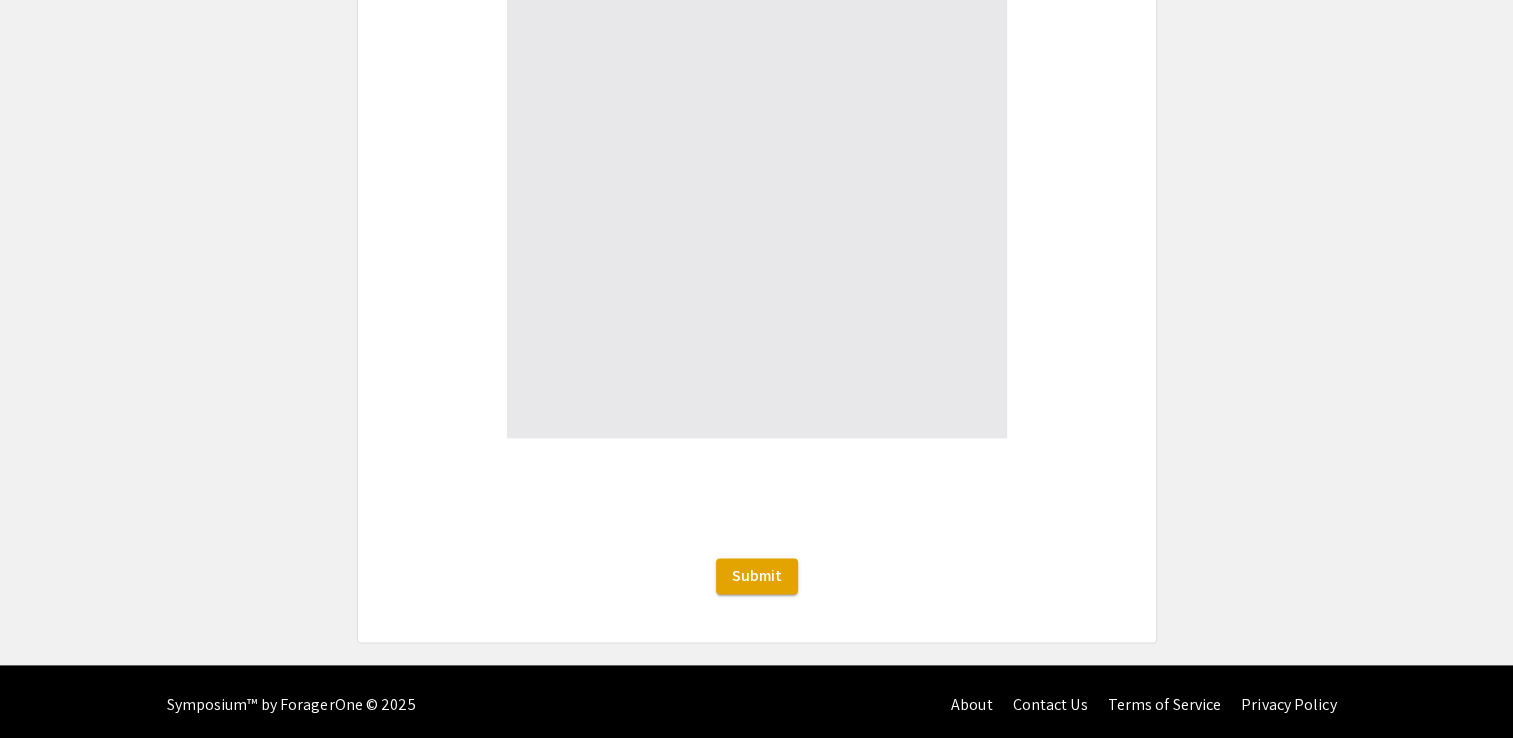 type on "1" 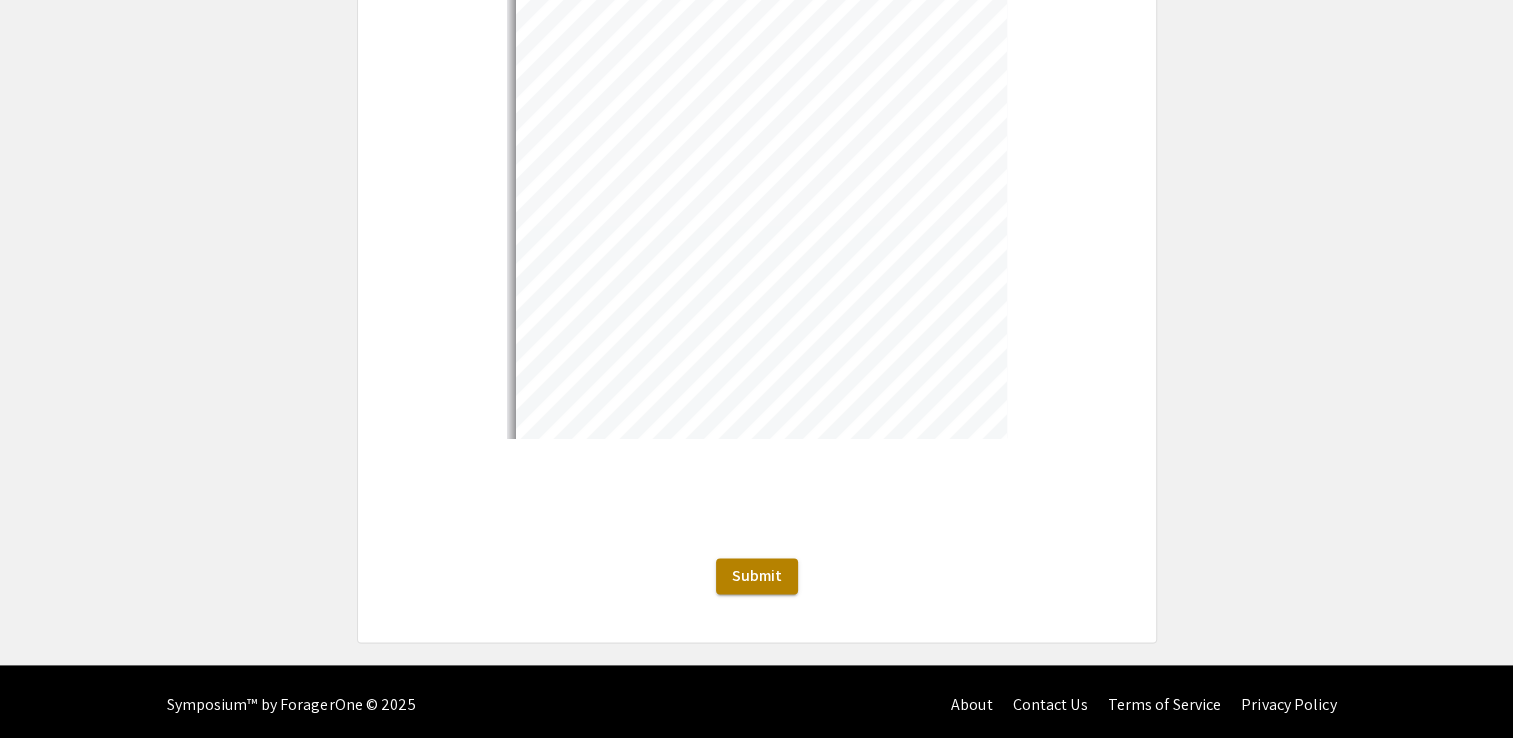 select on "auto" 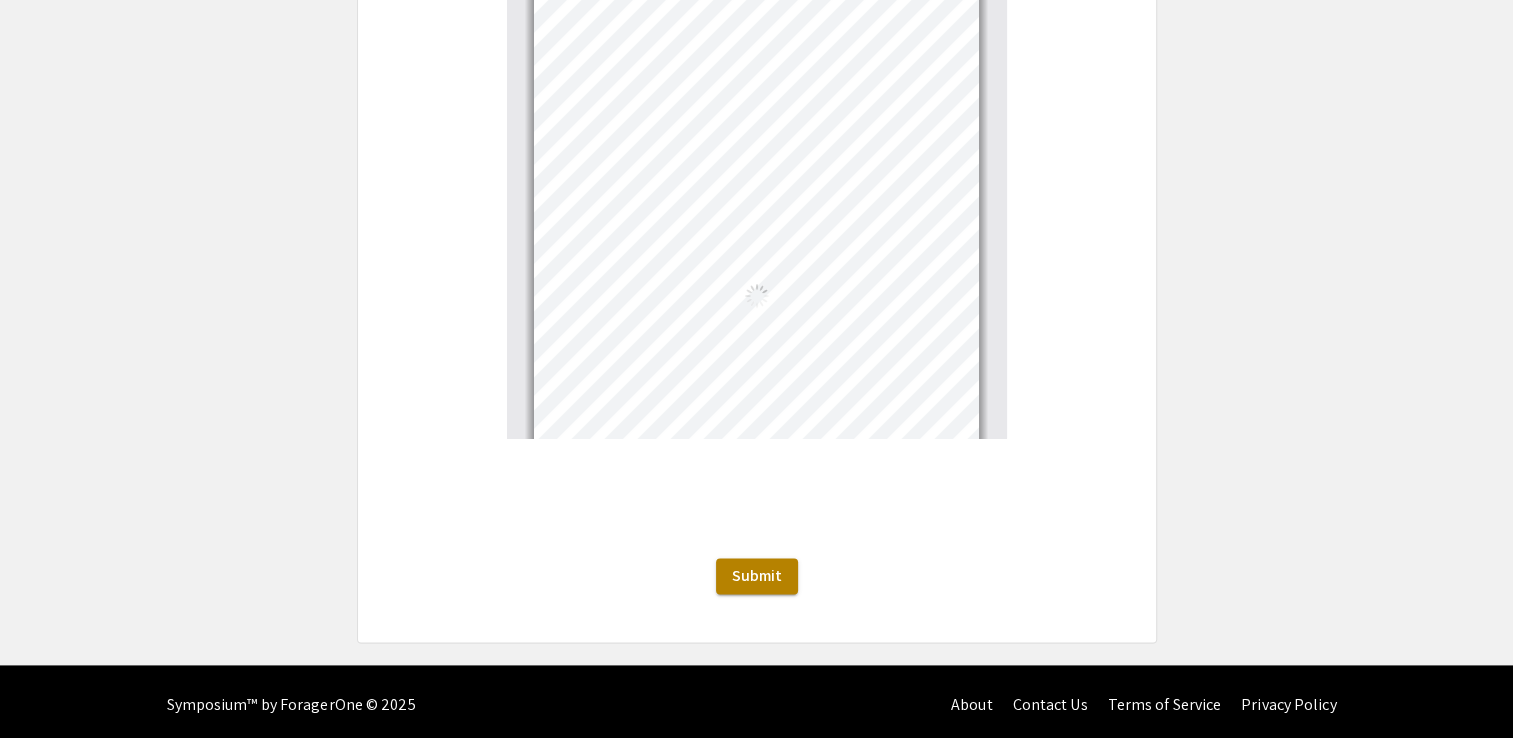 scroll, scrollTop: 4, scrollLeft: 0, axis: vertical 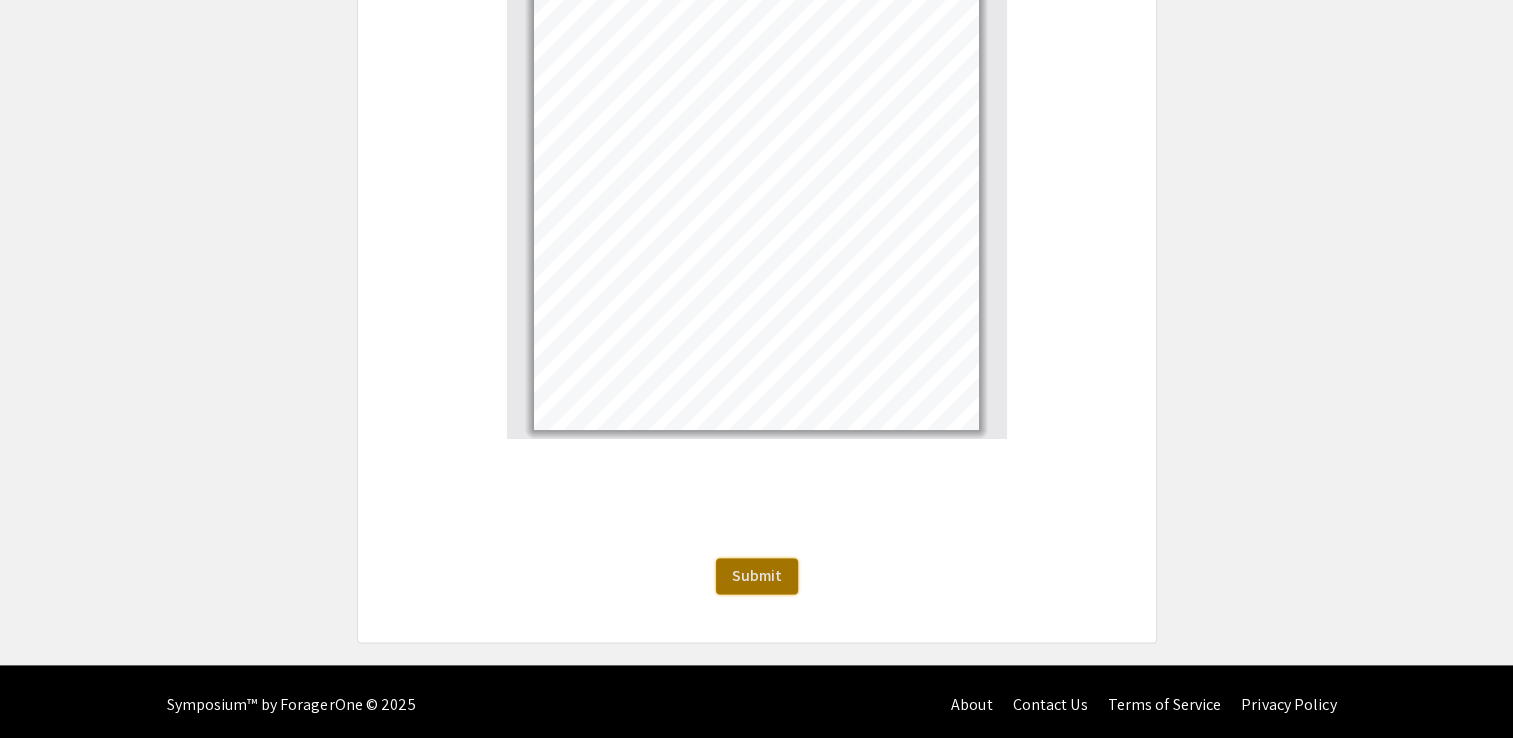 click on "Submit" 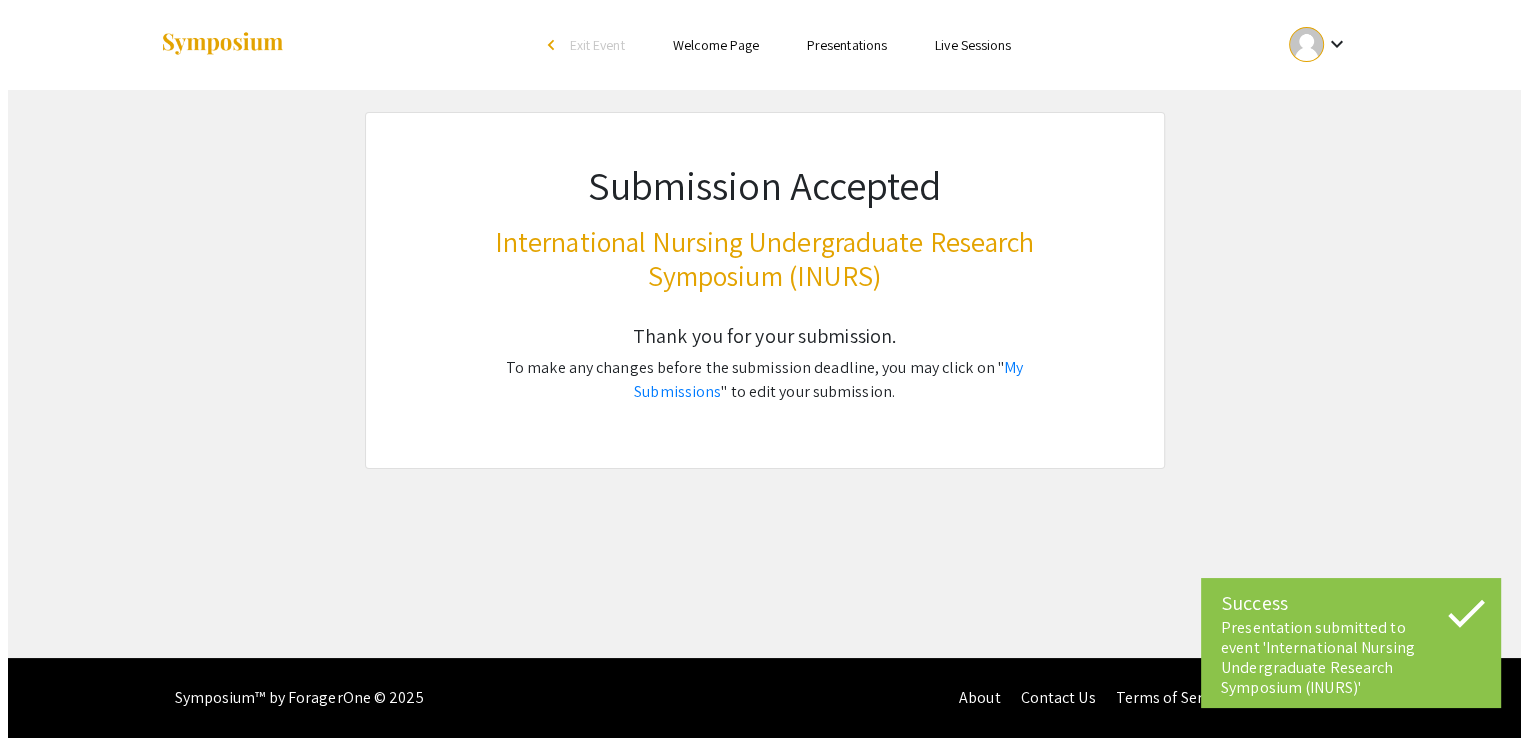 scroll, scrollTop: 0, scrollLeft: 0, axis: both 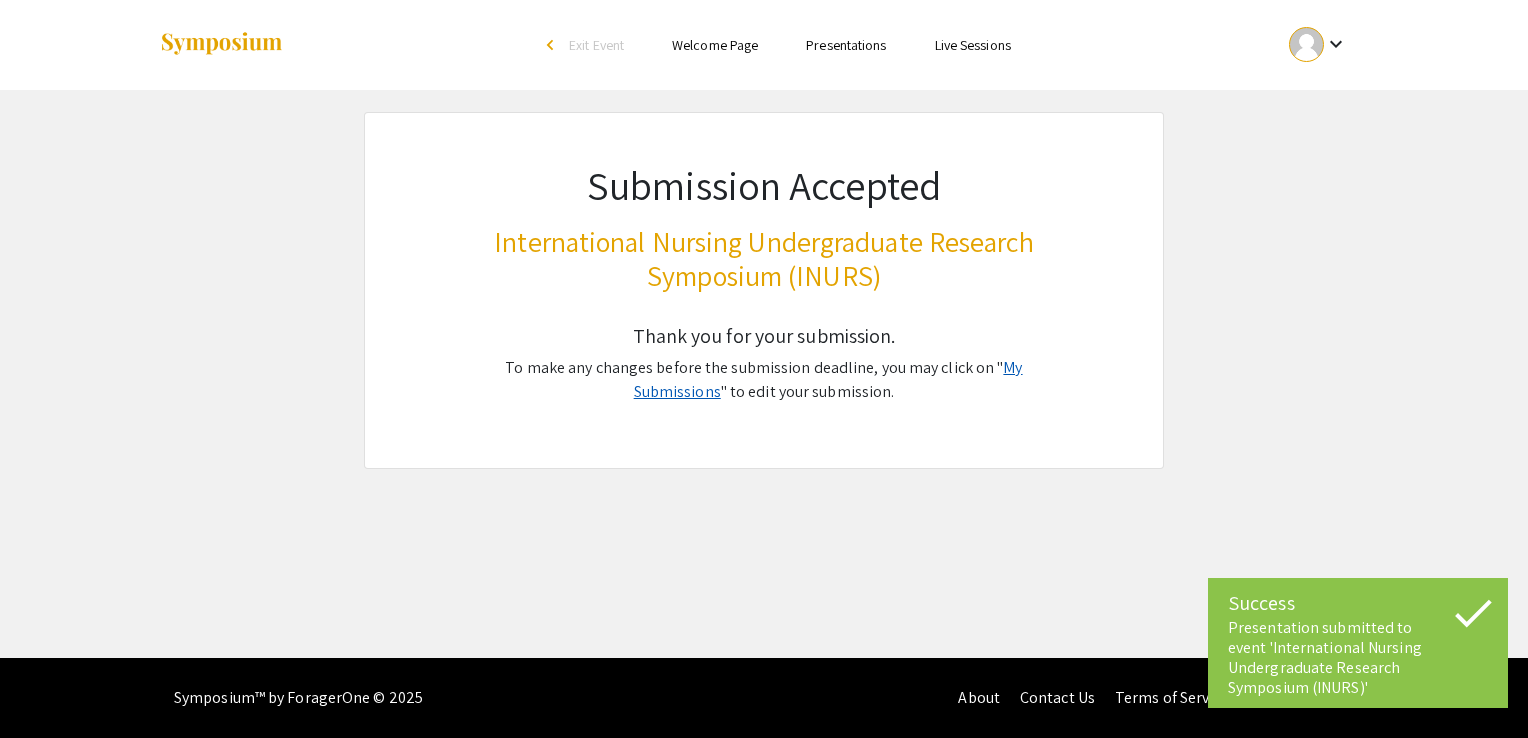 click on "My Submissions" 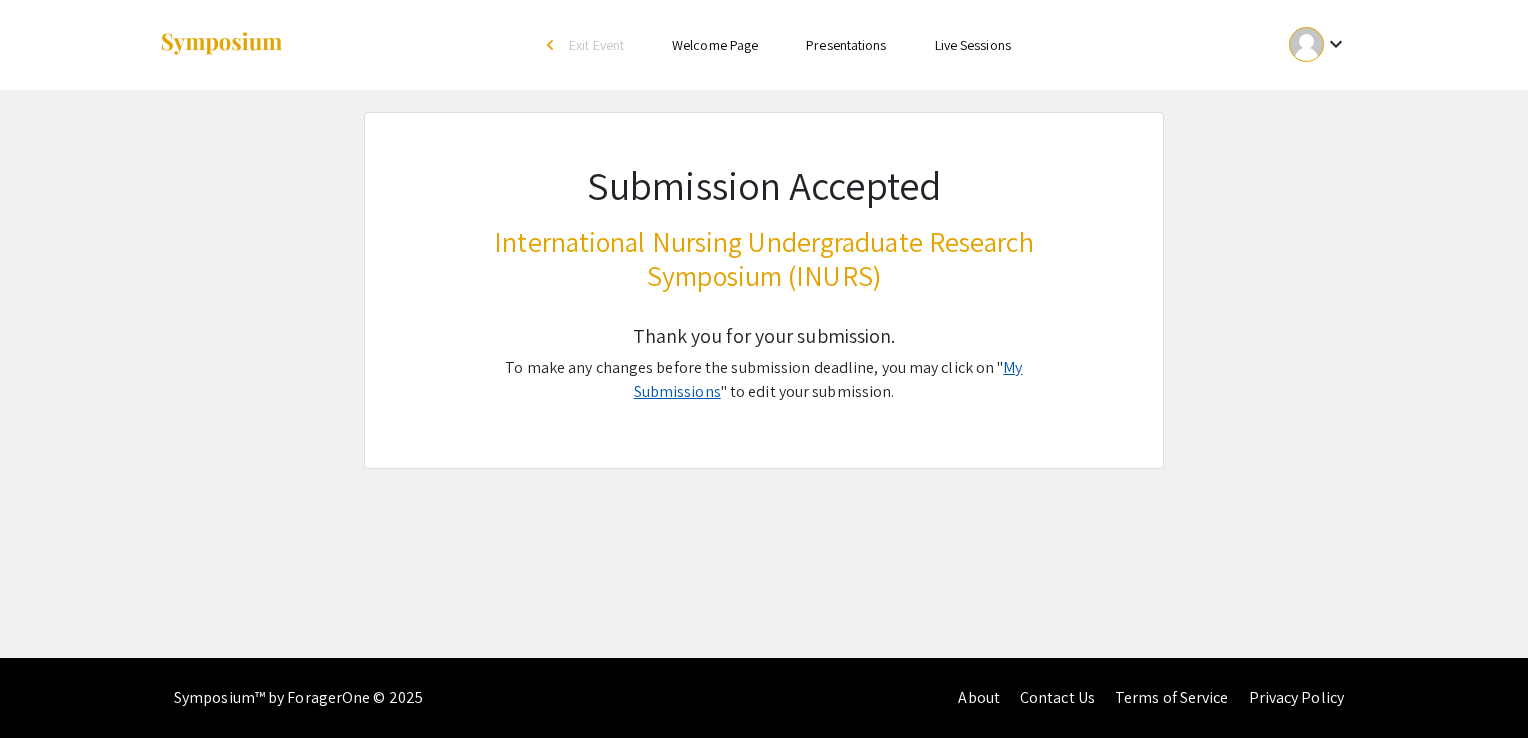click on "My Submissions" 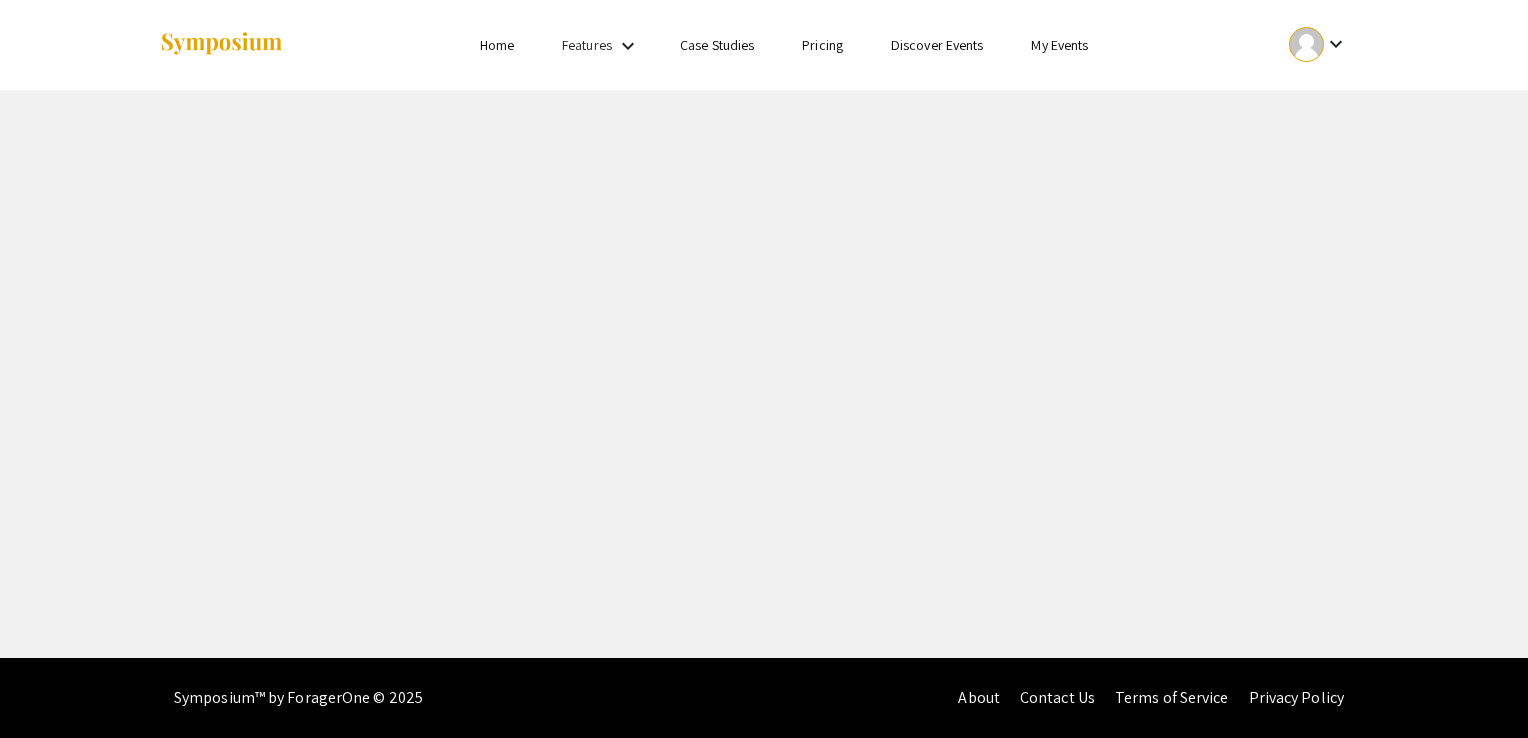scroll, scrollTop: 0, scrollLeft: 0, axis: both 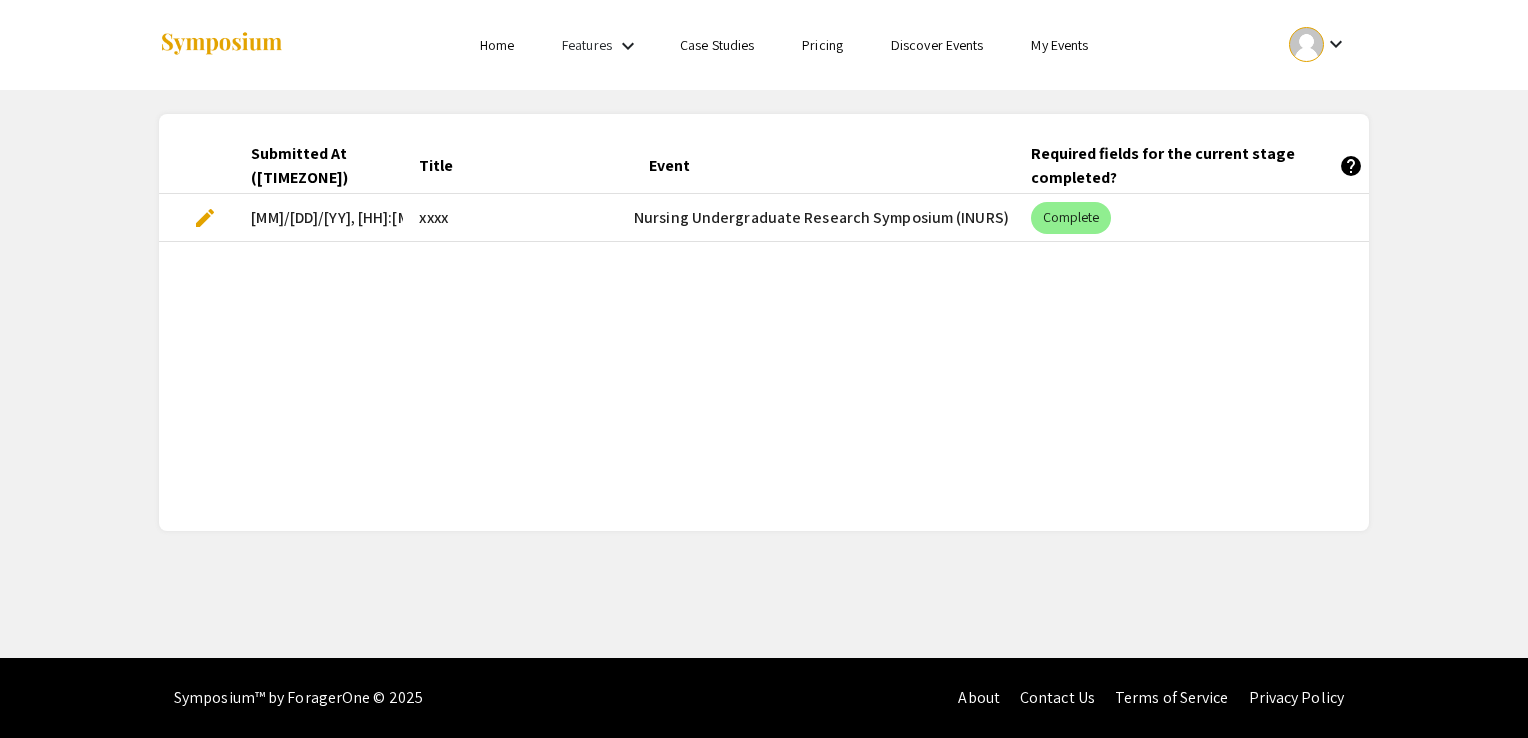 click on "edit" at bounding box center [197, 218] 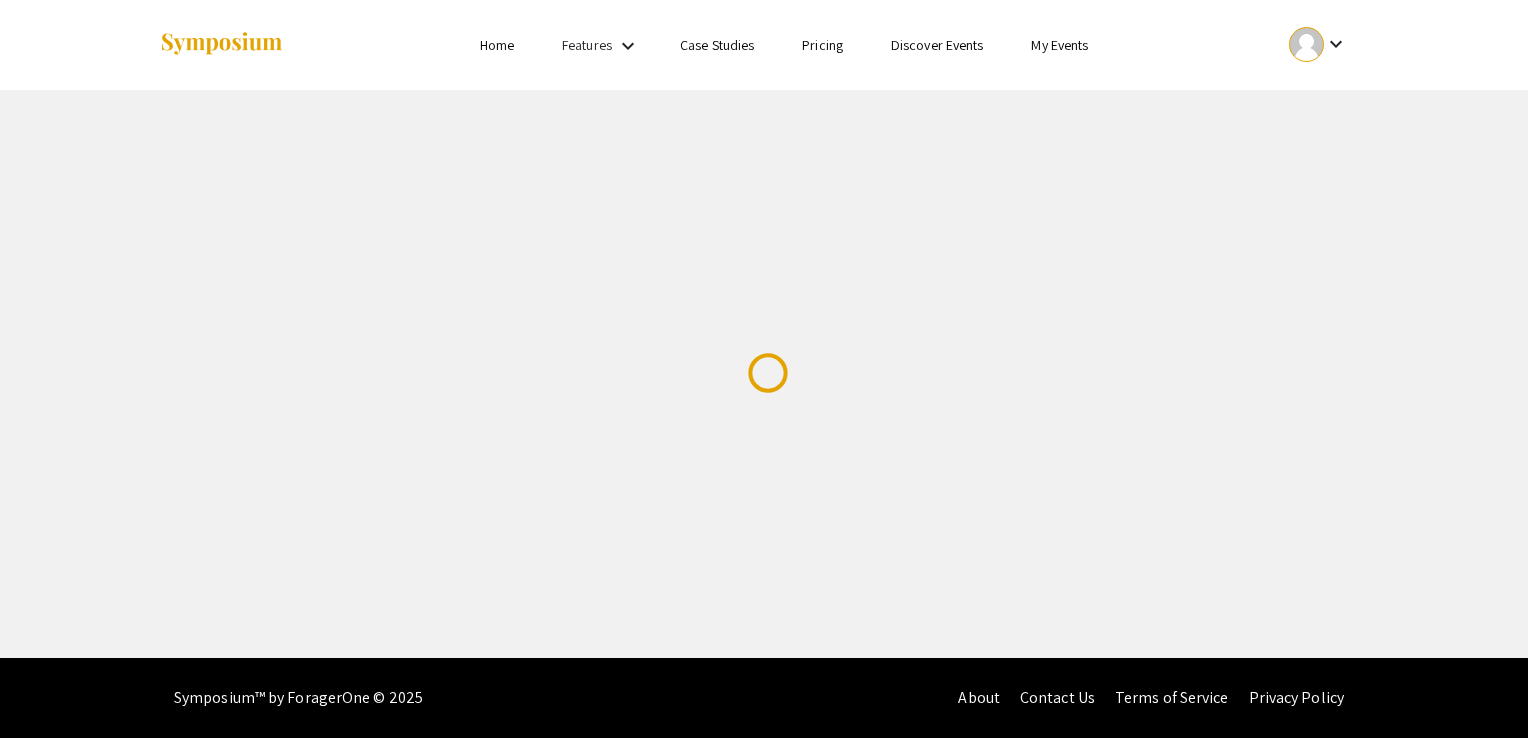 click on "Skip navigation  Home Features keyboard_arrow_down Case Studies Pricing Discover Events My Events keyboard_arrow_down" at bounding box center [764, 329] 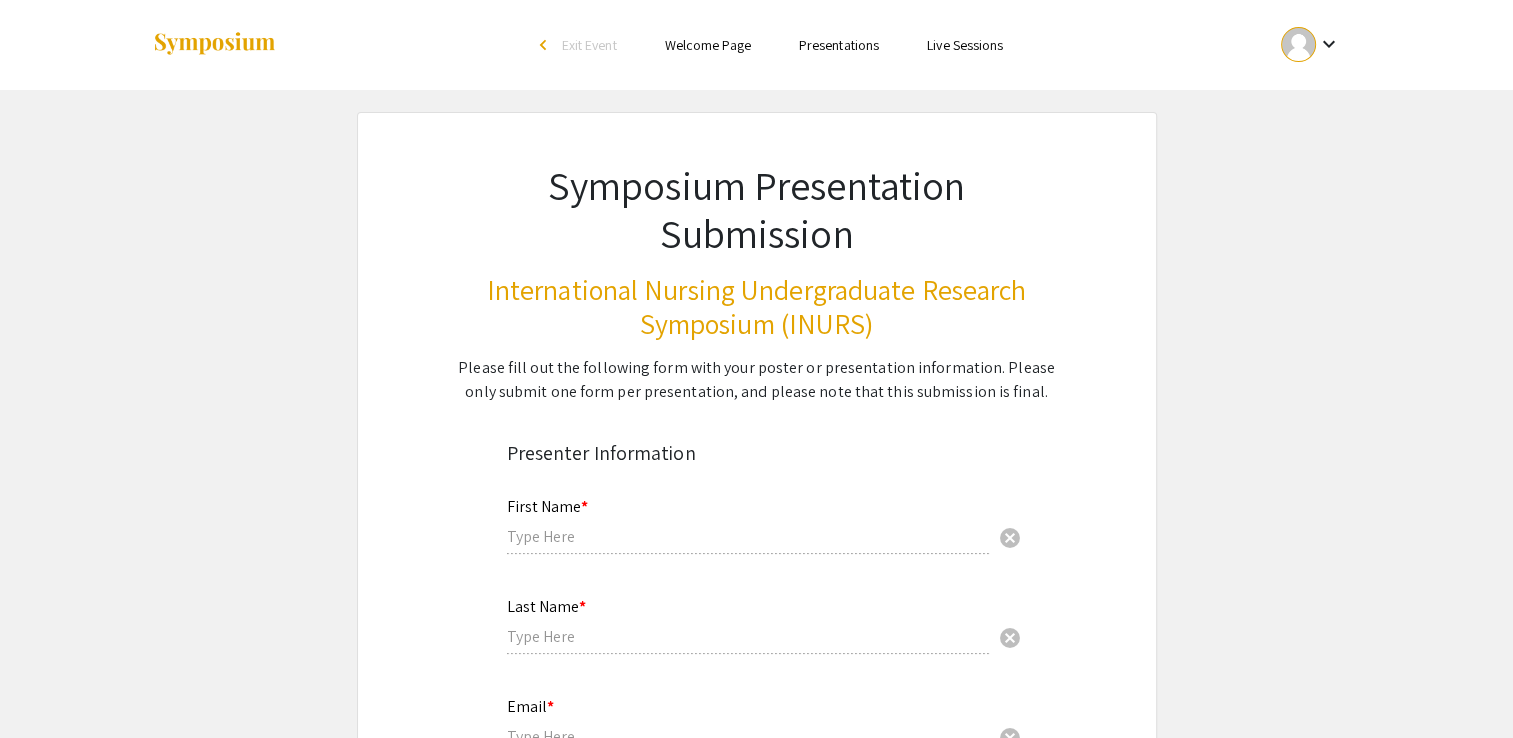type on "[FIRST] [LAST]" 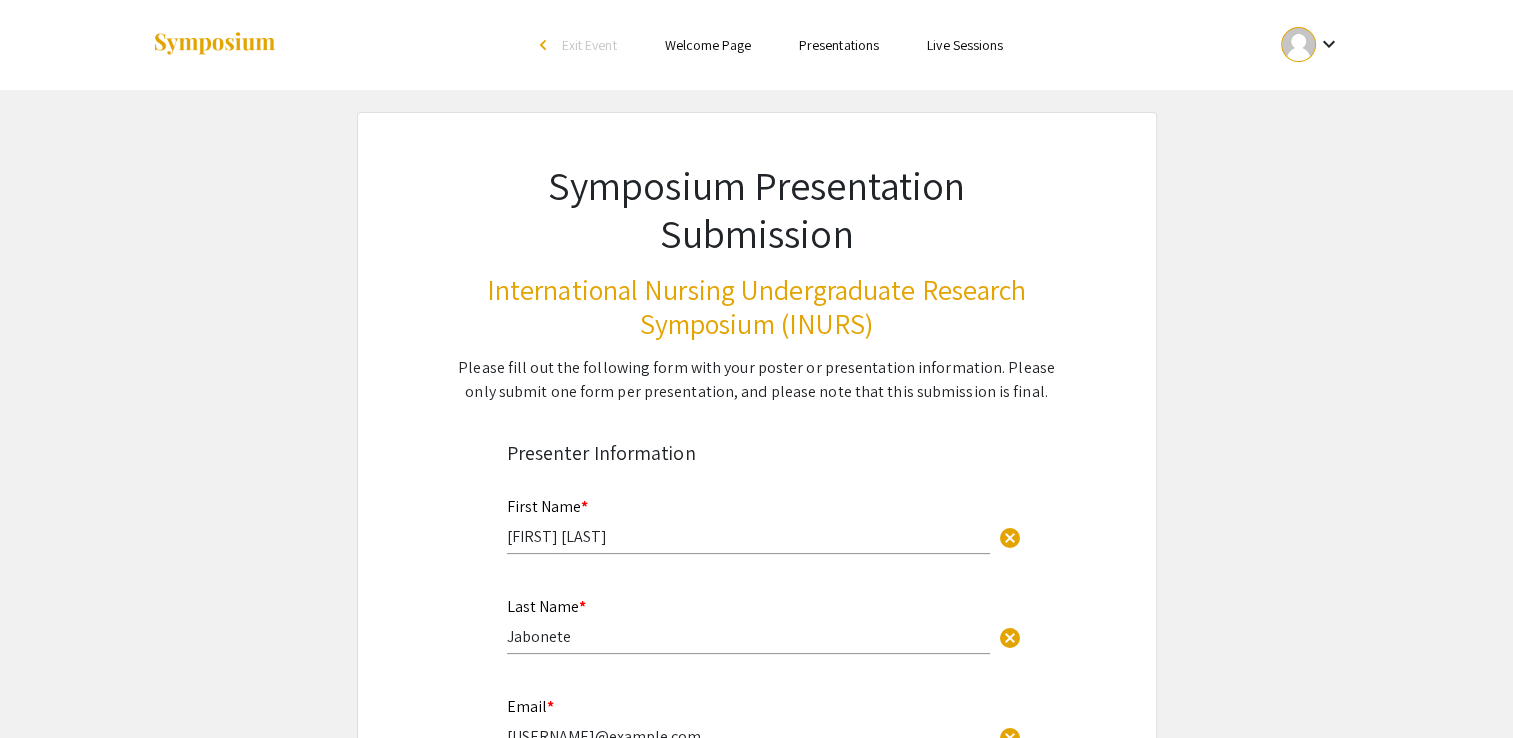 select on "custom" 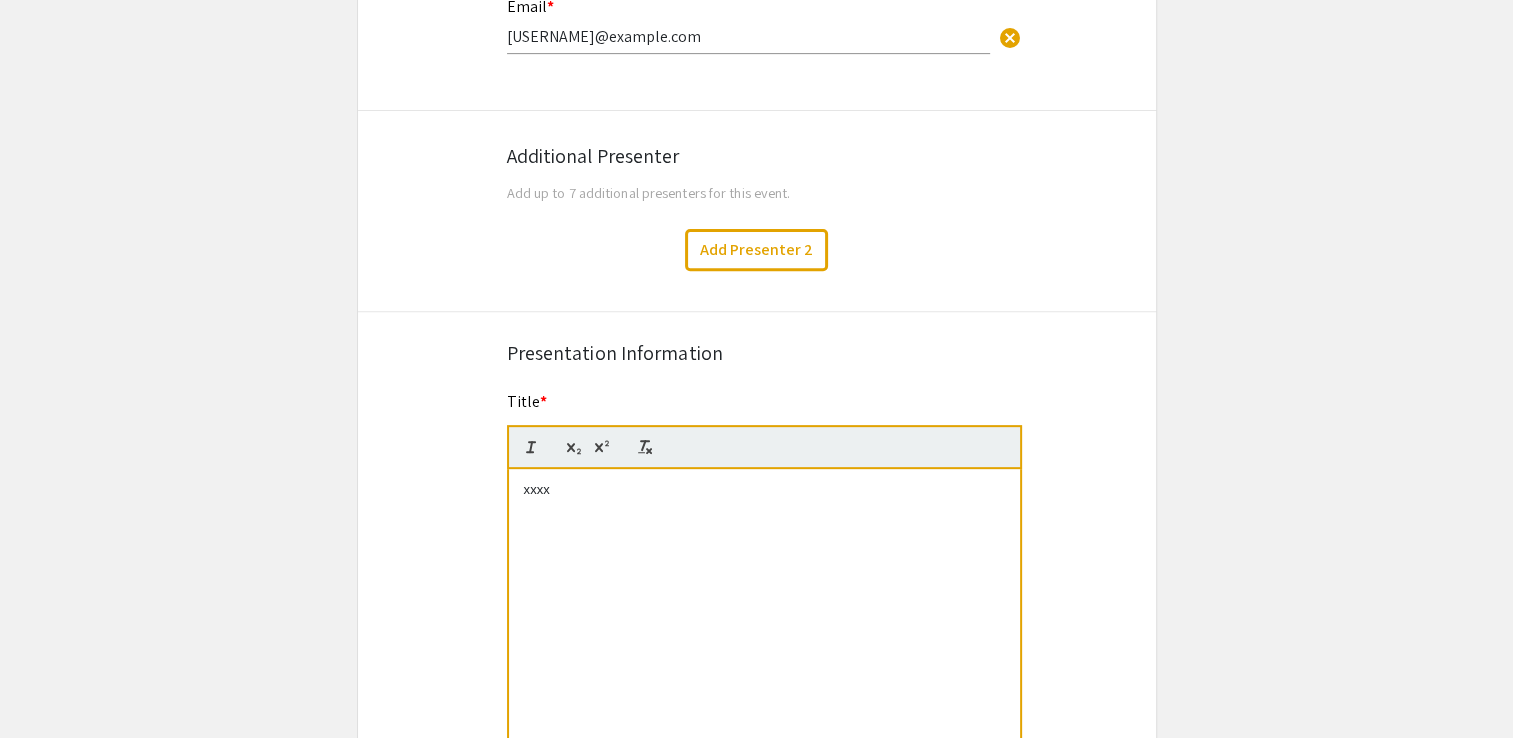 type on "1" 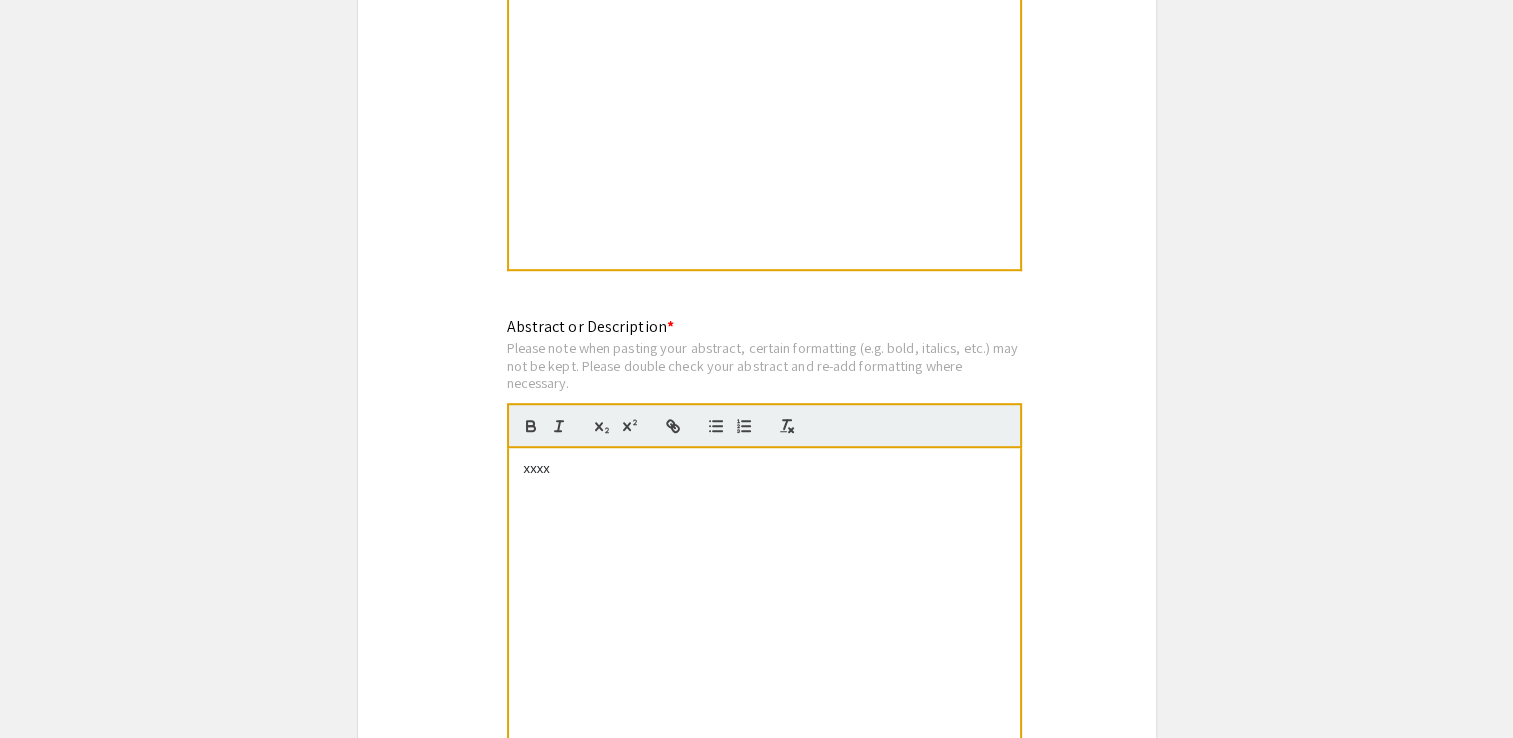 scroll, scrollTop: 1893, scrollLeft: 0, axis: vertical 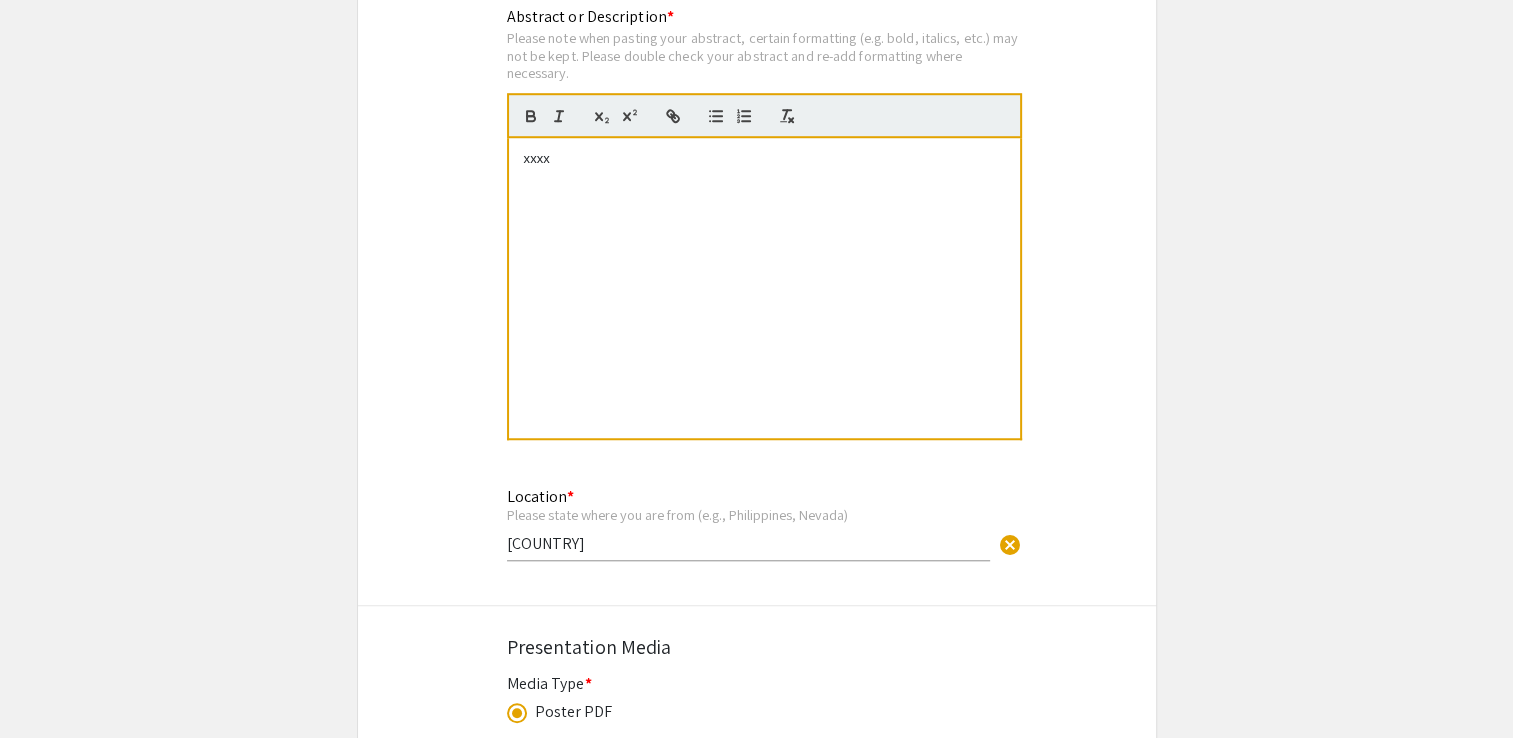 select on "auto" 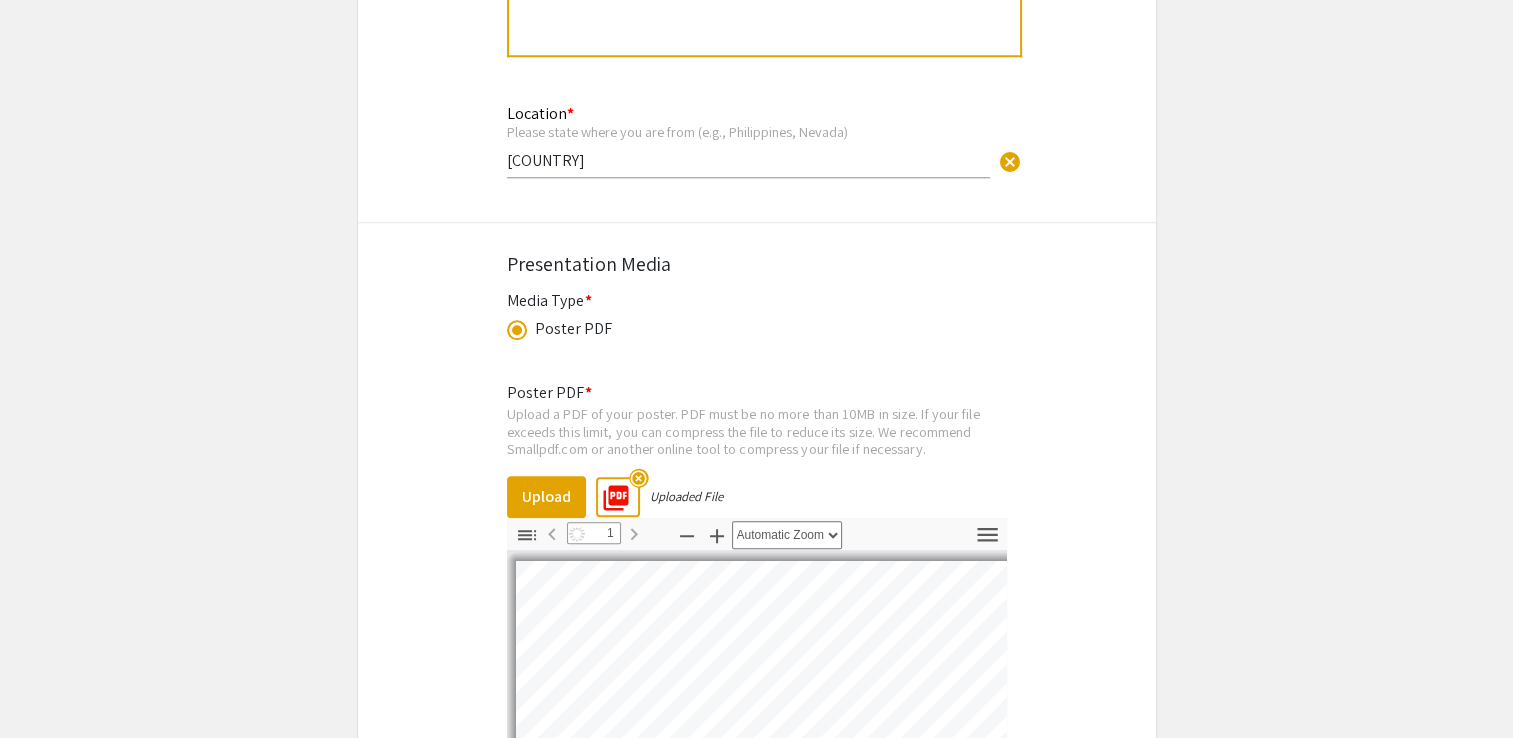 scroll, scrollTop: 4, scrollLeft: 0, axis: vertical 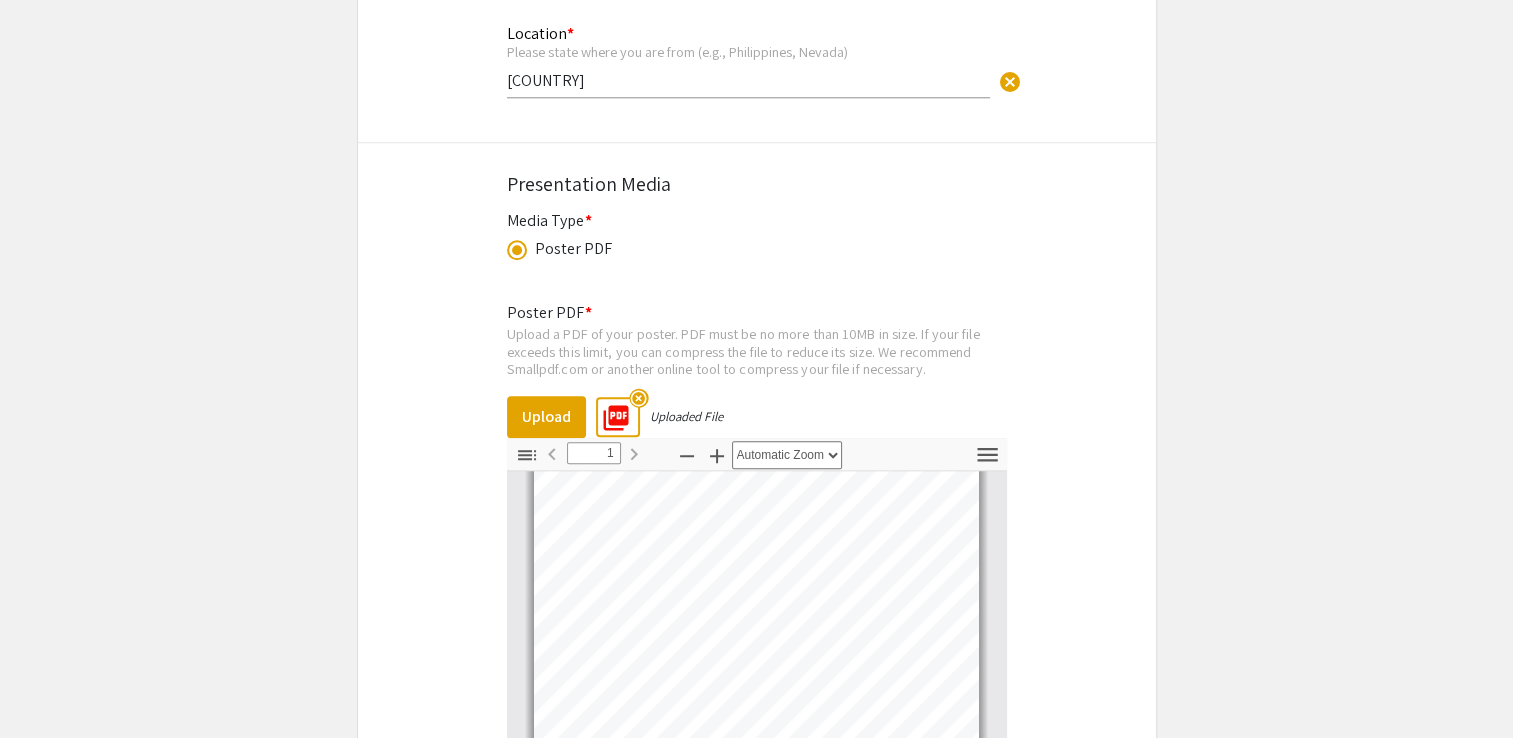 click on "highlight_off" at bounding box center [638, 397] 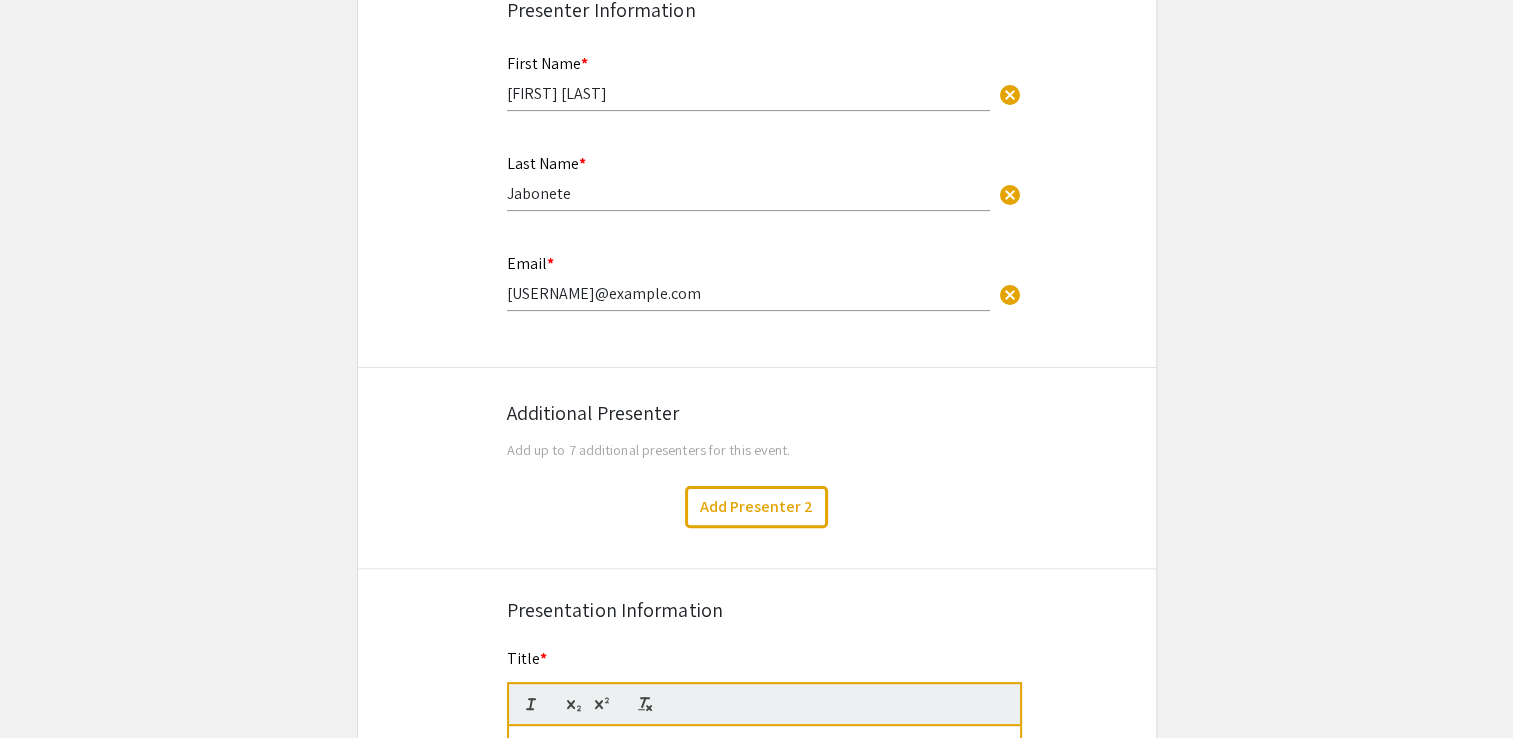 scroll, scrollTop: 0, scrollLeft: 0, axis: both 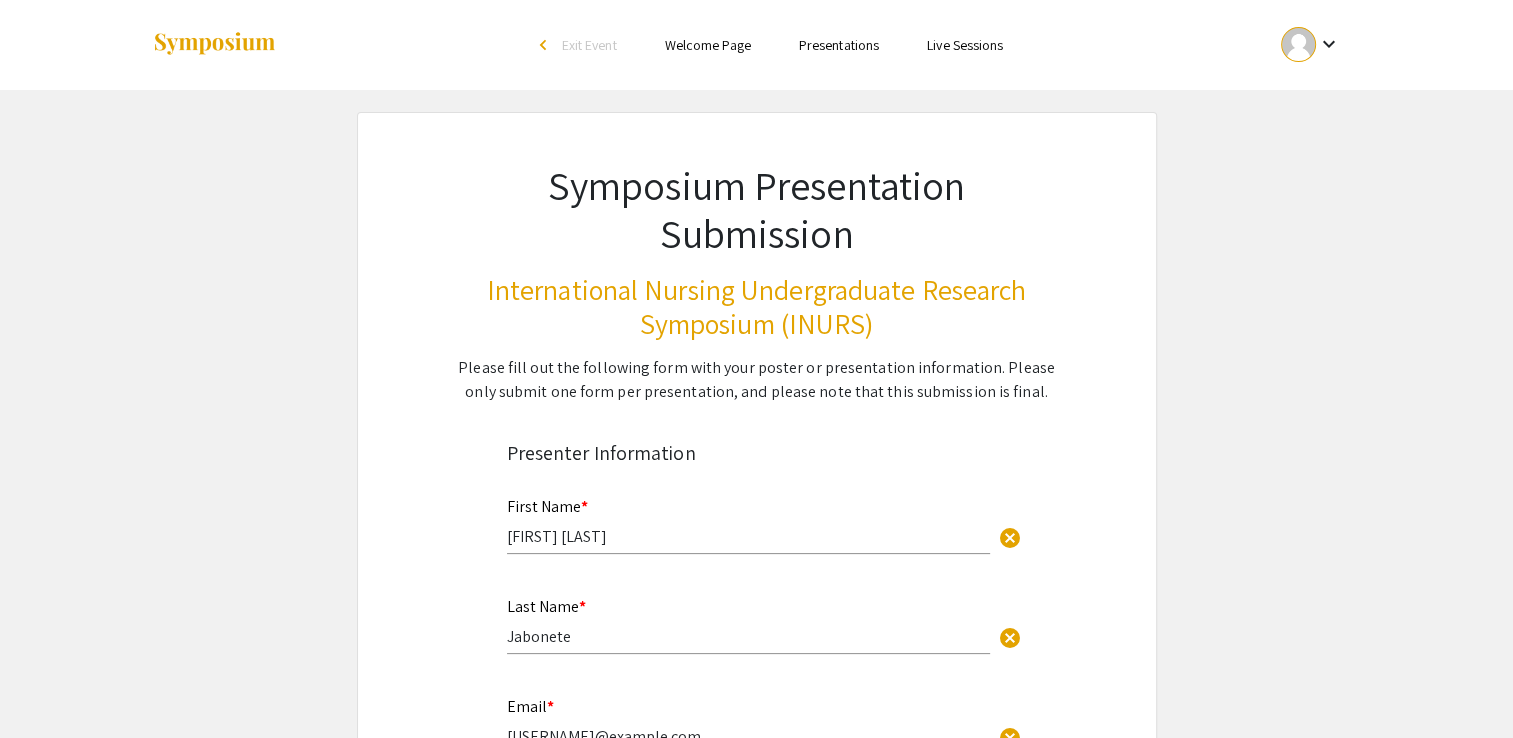 click on "Presentations" at bounding box center (839, 45) 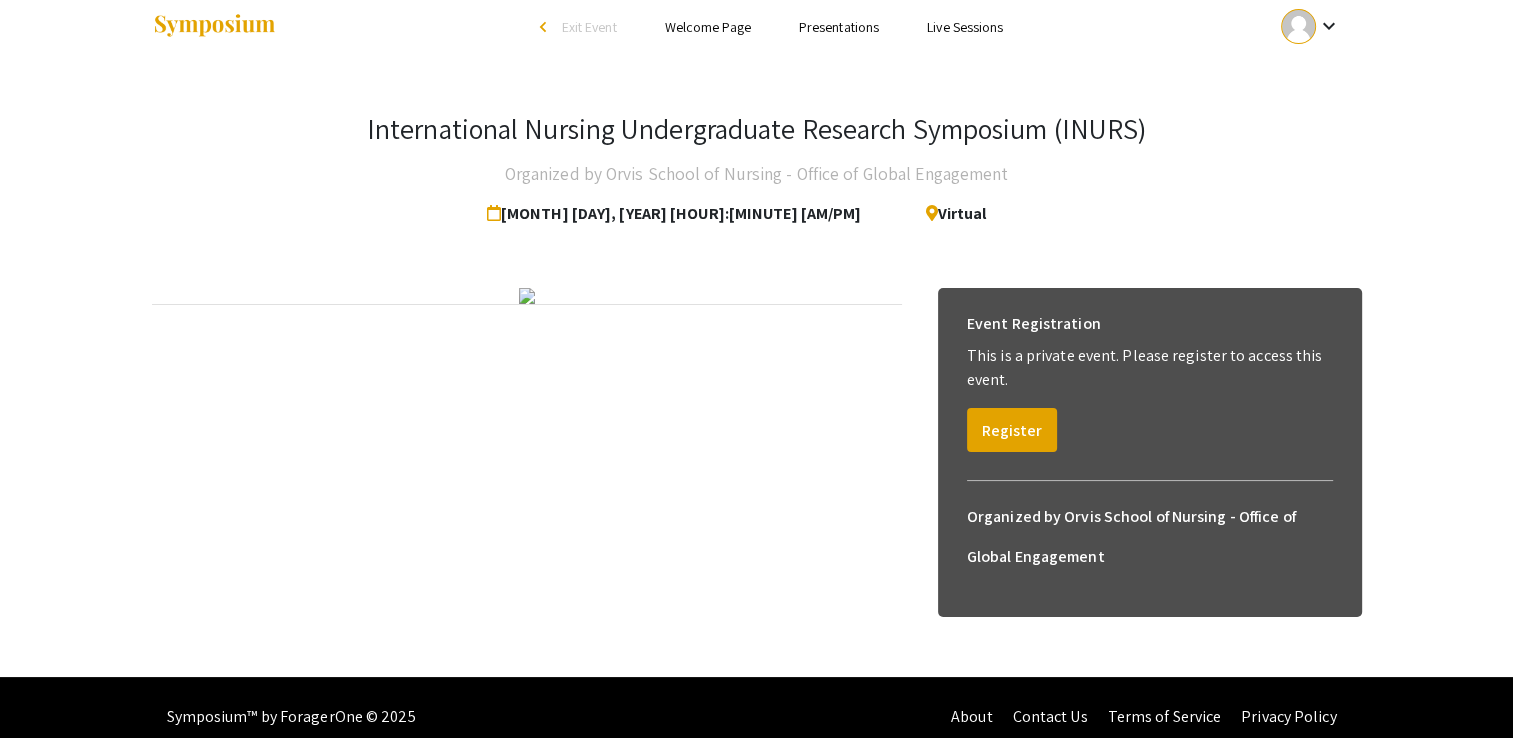scroll, scrollTop: 0, scrollLeft: 0, axis: both 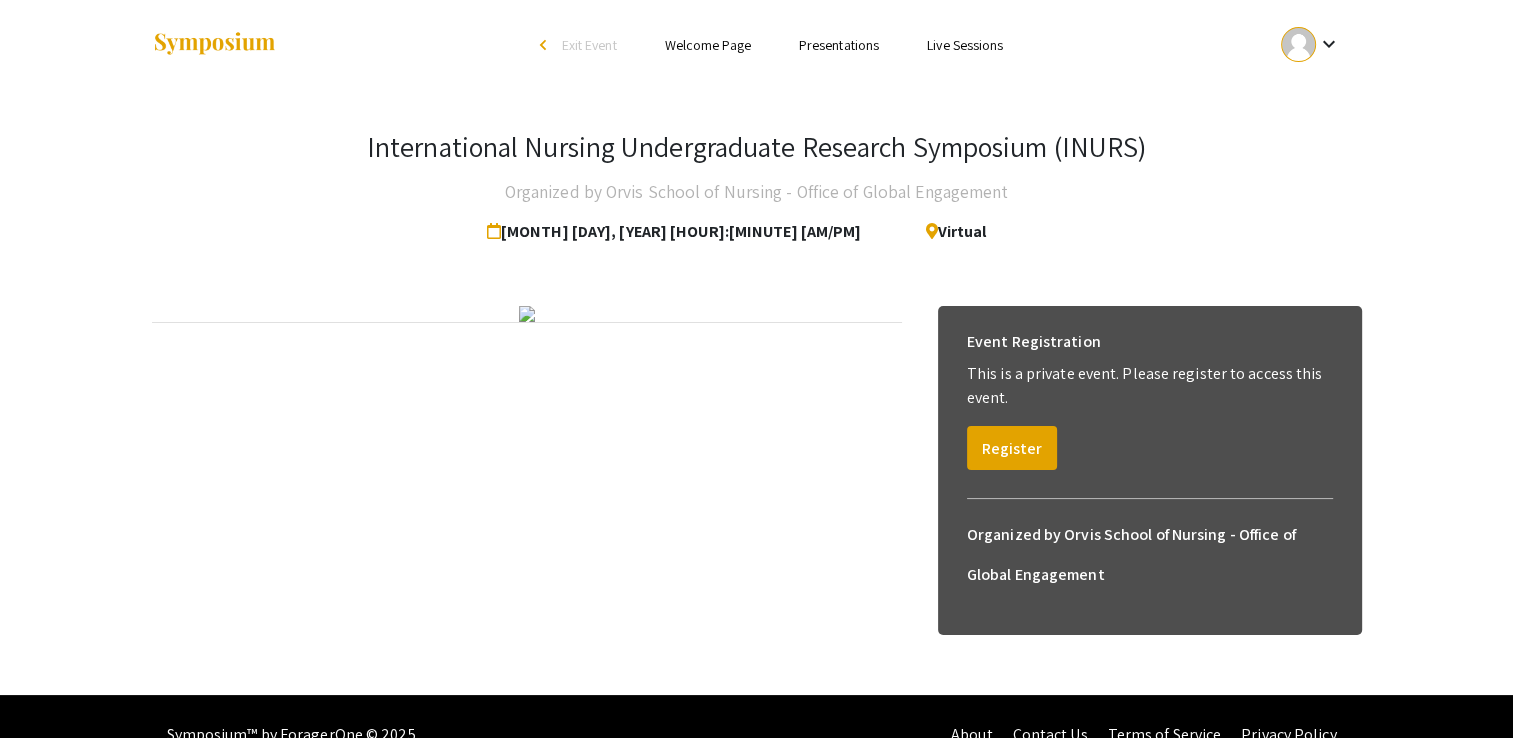 click on "Live Sessions" at bounding box center [965, 45] 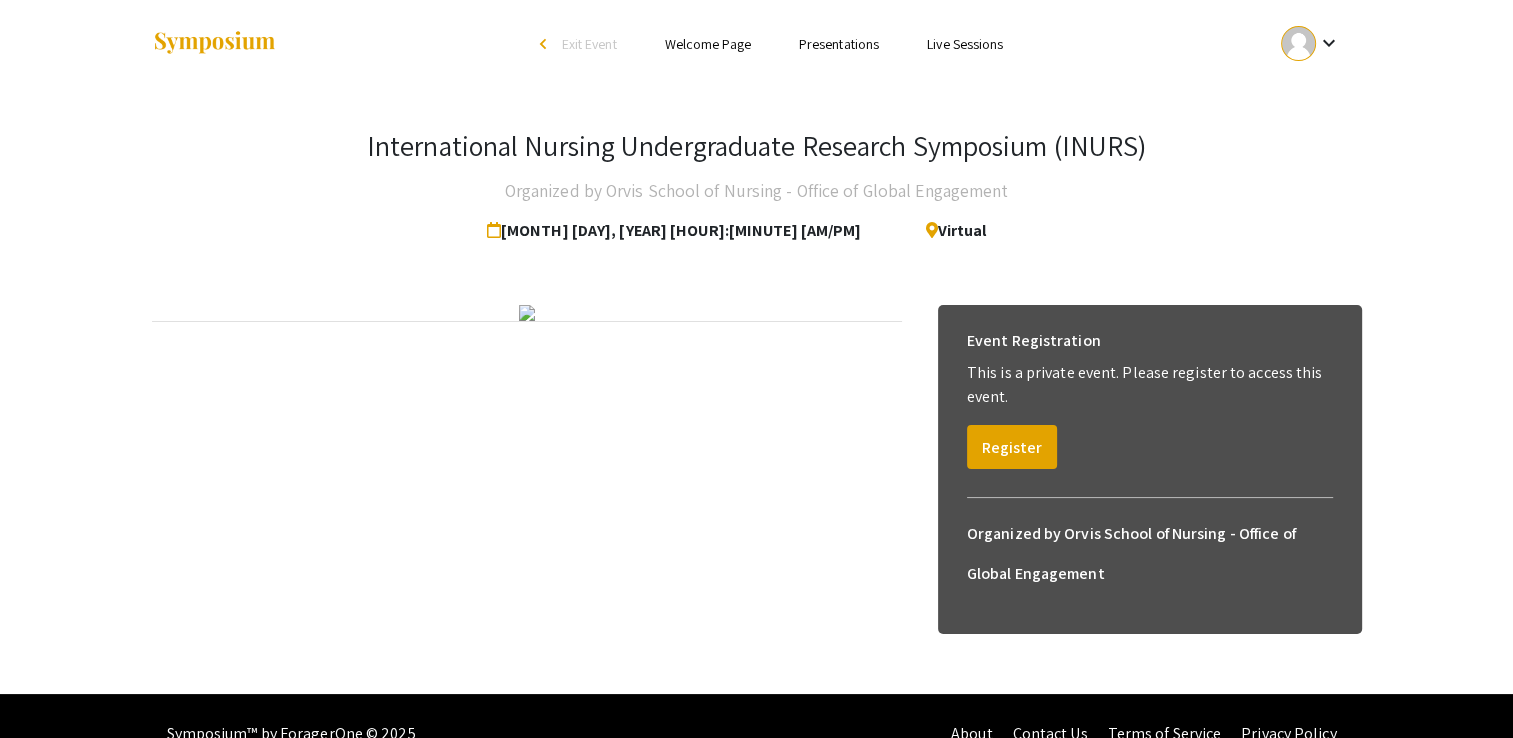 scroll, scrollTop: 0, scrollLeft: 0, axis: both 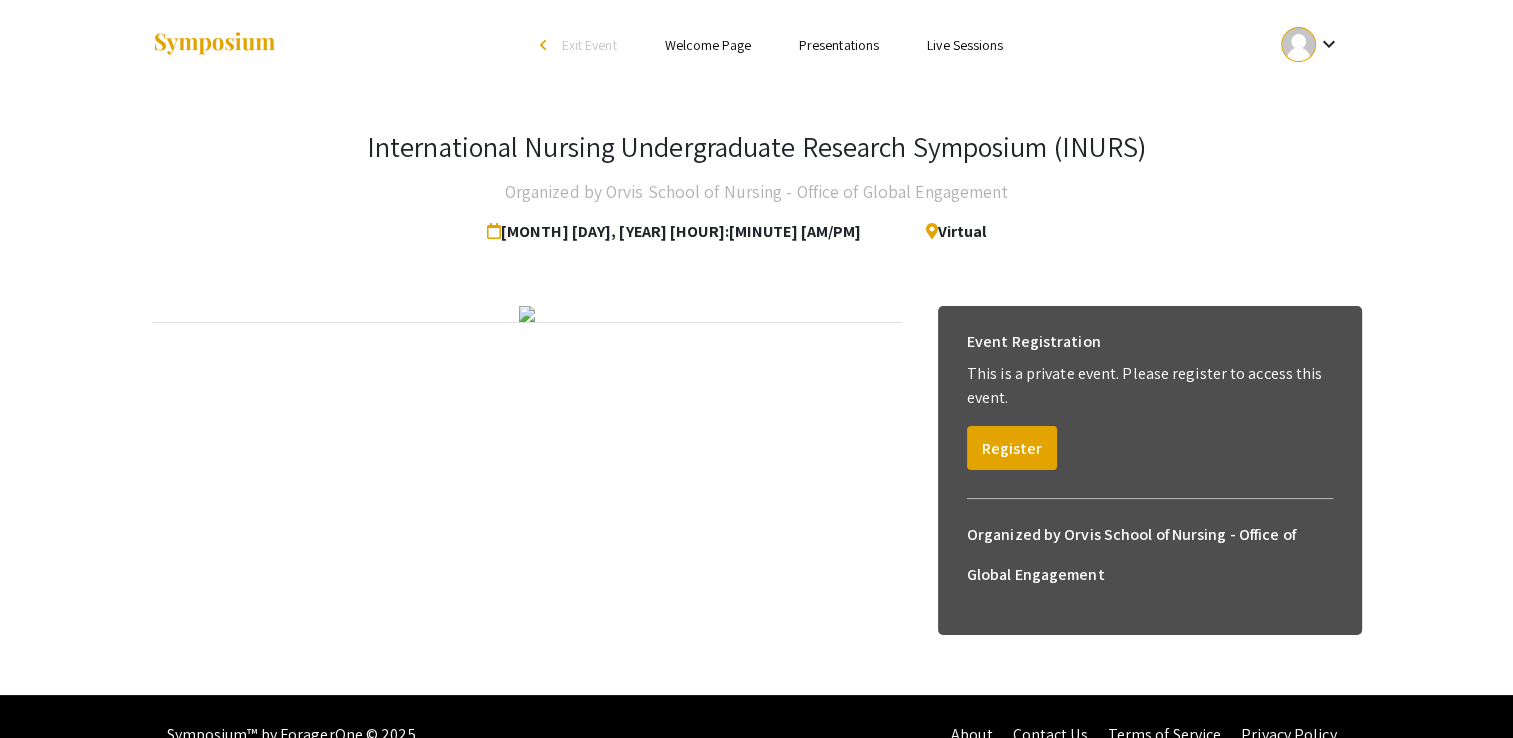 click on "Exit Event" at bounding box center (589, 45) 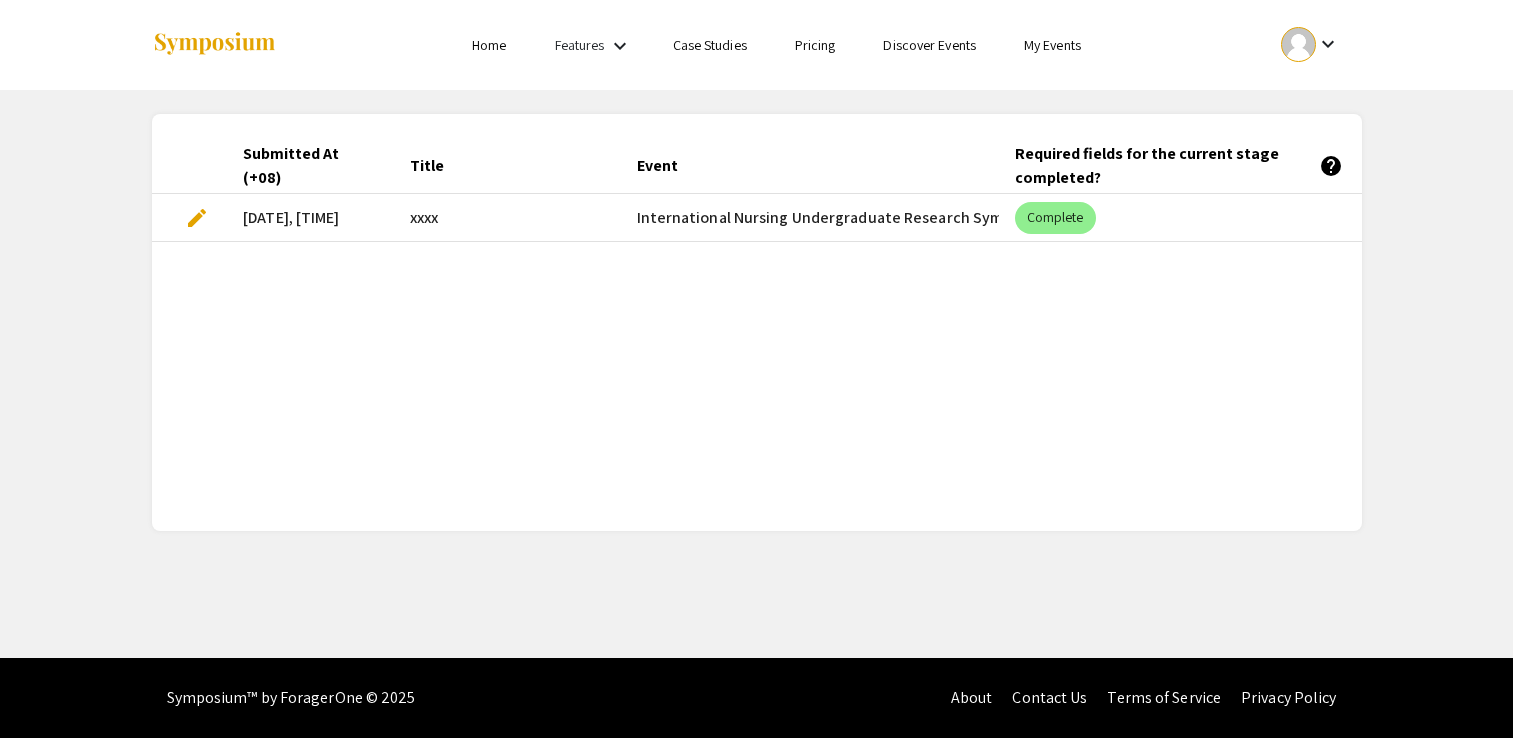 scroll, scrollTop: 0, scrollLeft: 0, axis: both 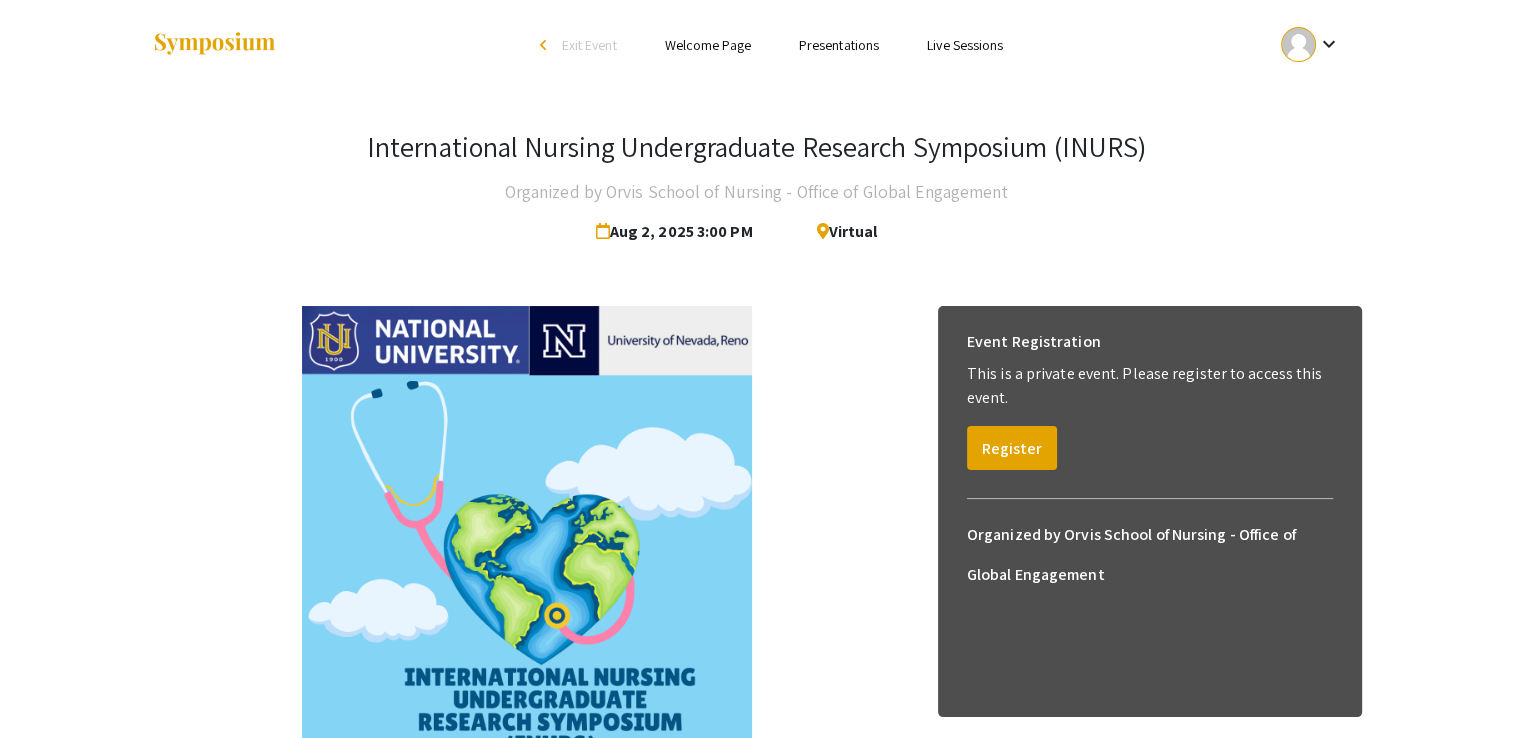 click on "Presentations" at bounding box center (839, 45) 